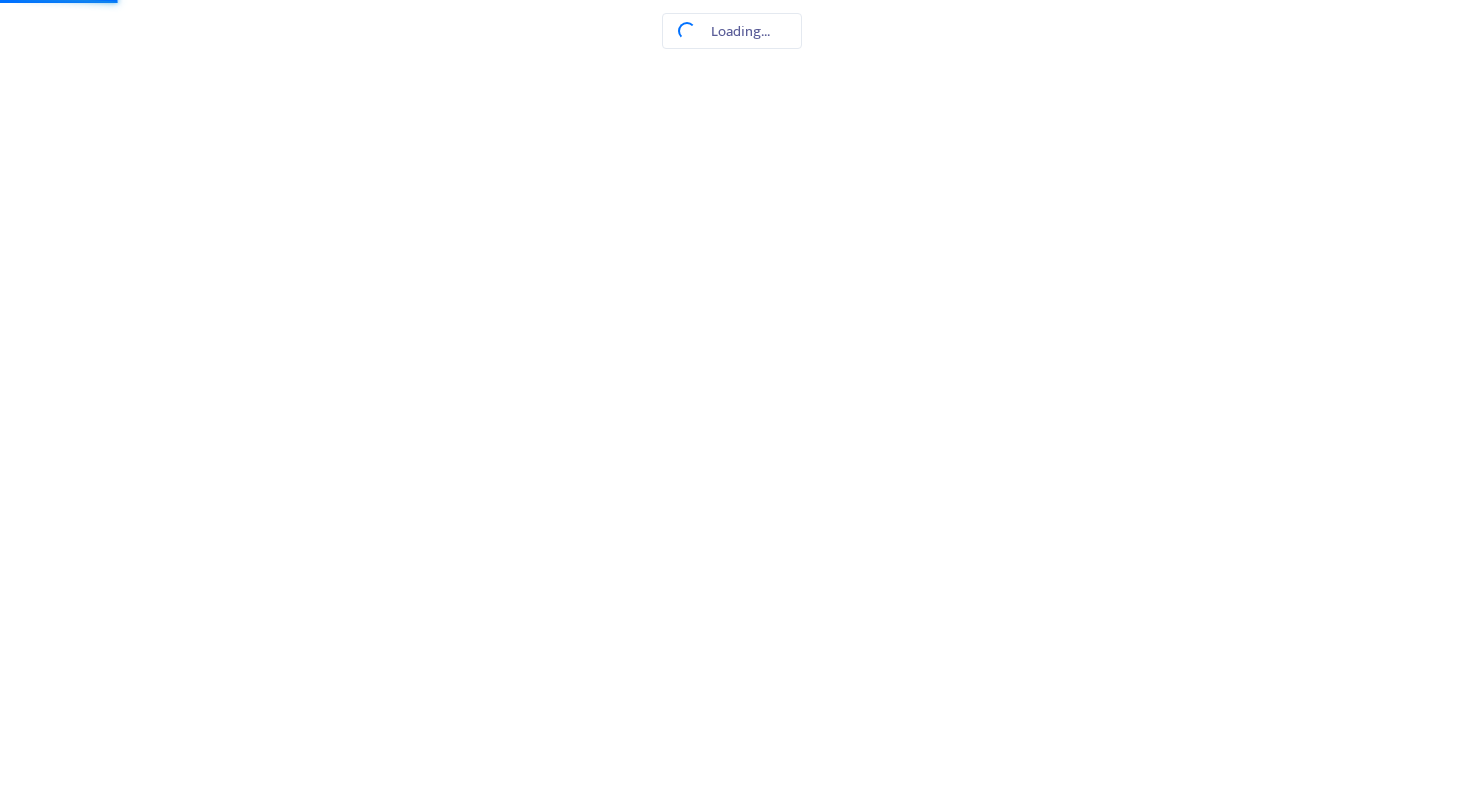 scroll, scrollTop: 0, scrollLeft: 0, axis: both 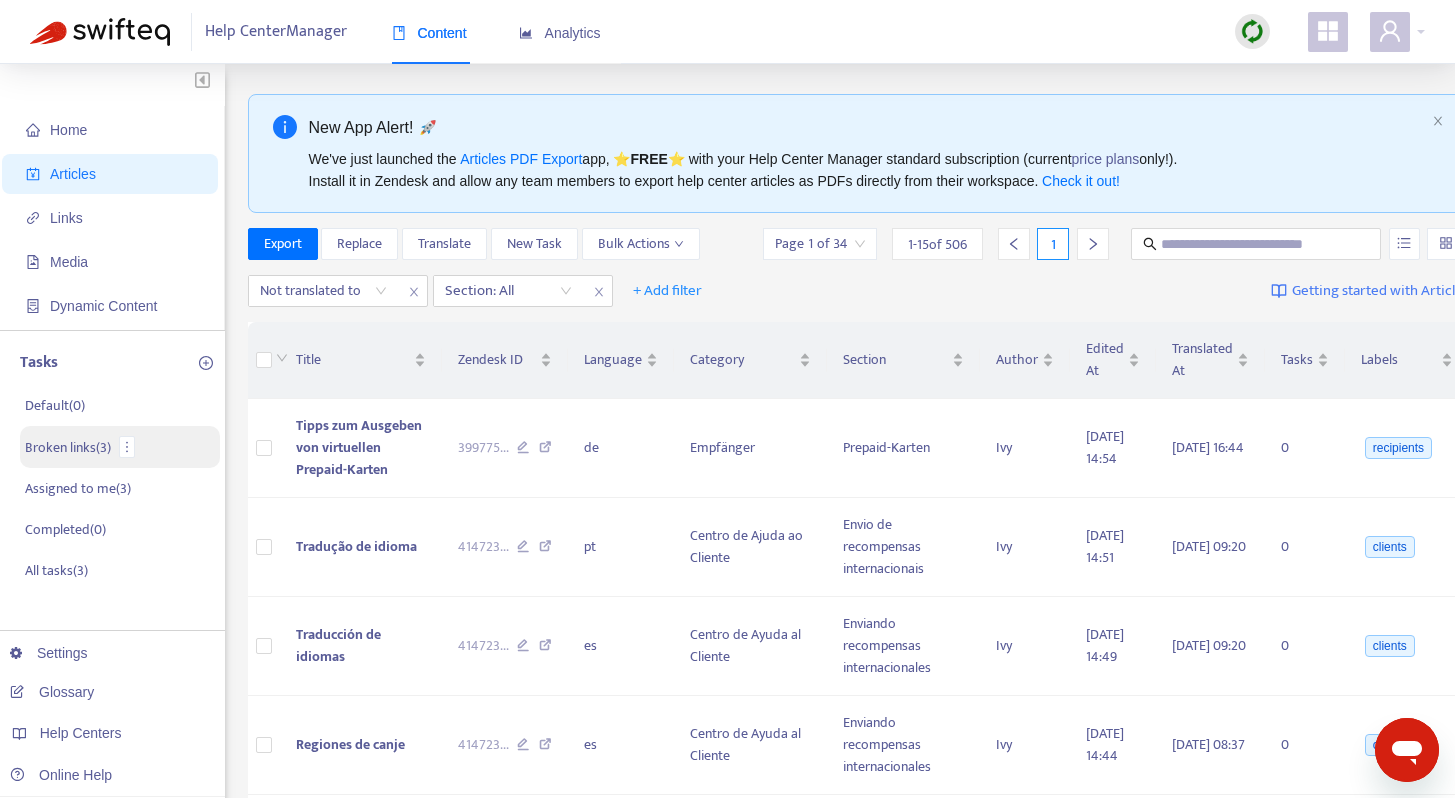 click on "Broken links  ( 3 )" at bounding box center [68, 447] 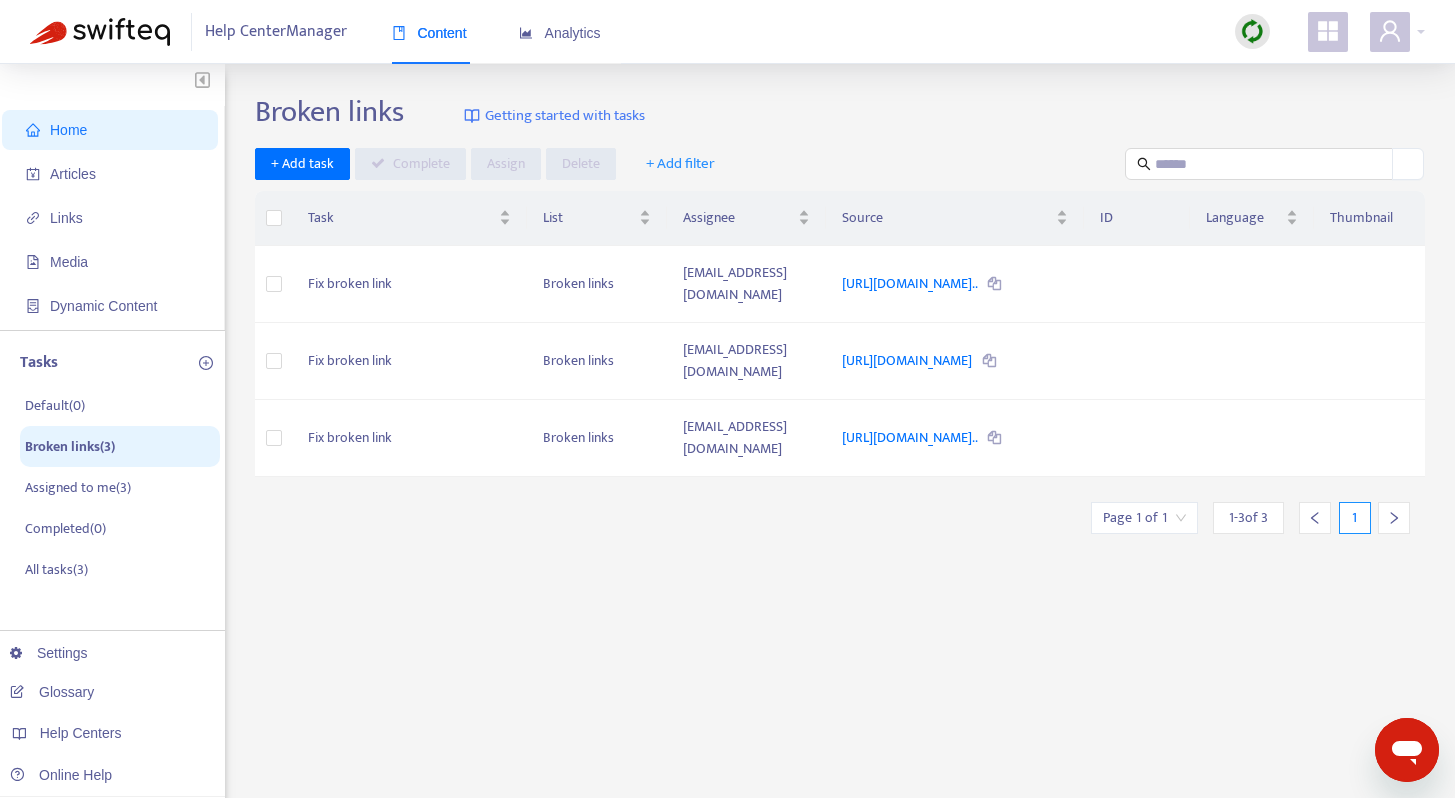 click at bounding box center (1252, 31) 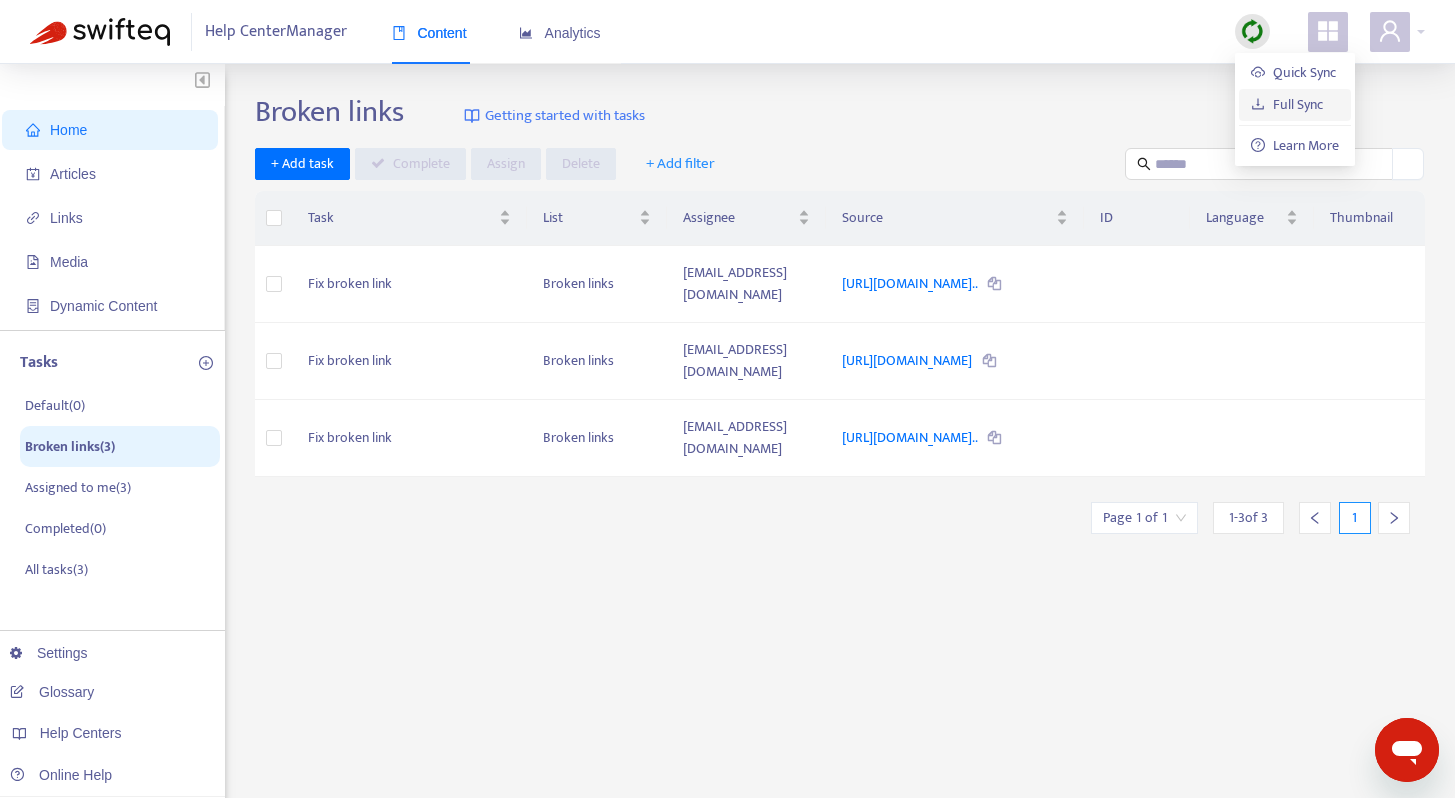 click on "Full Sync" at bounding box center [1287, 104] 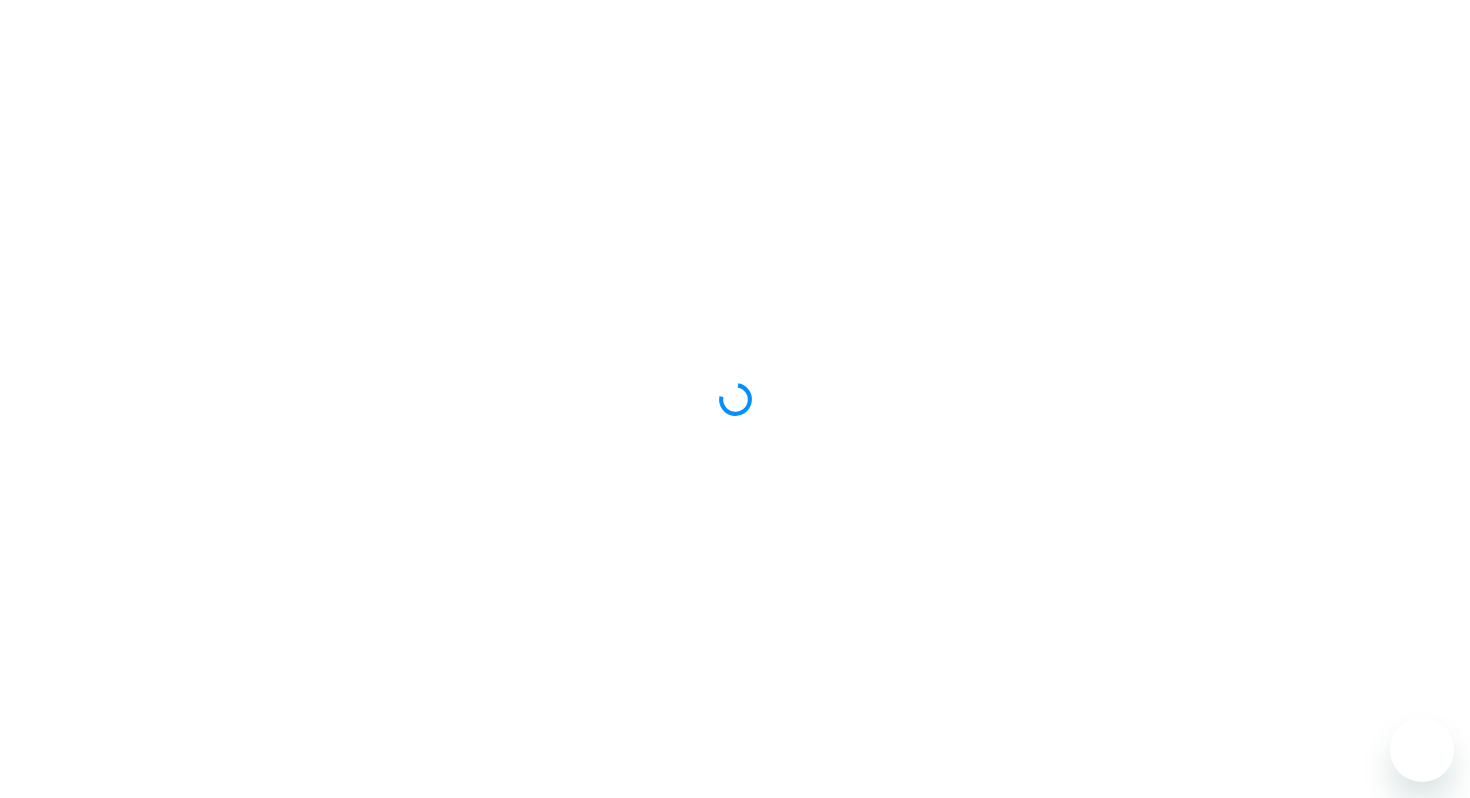 scroll, scrollTop: 0, scrollLeft: 0, axis: both 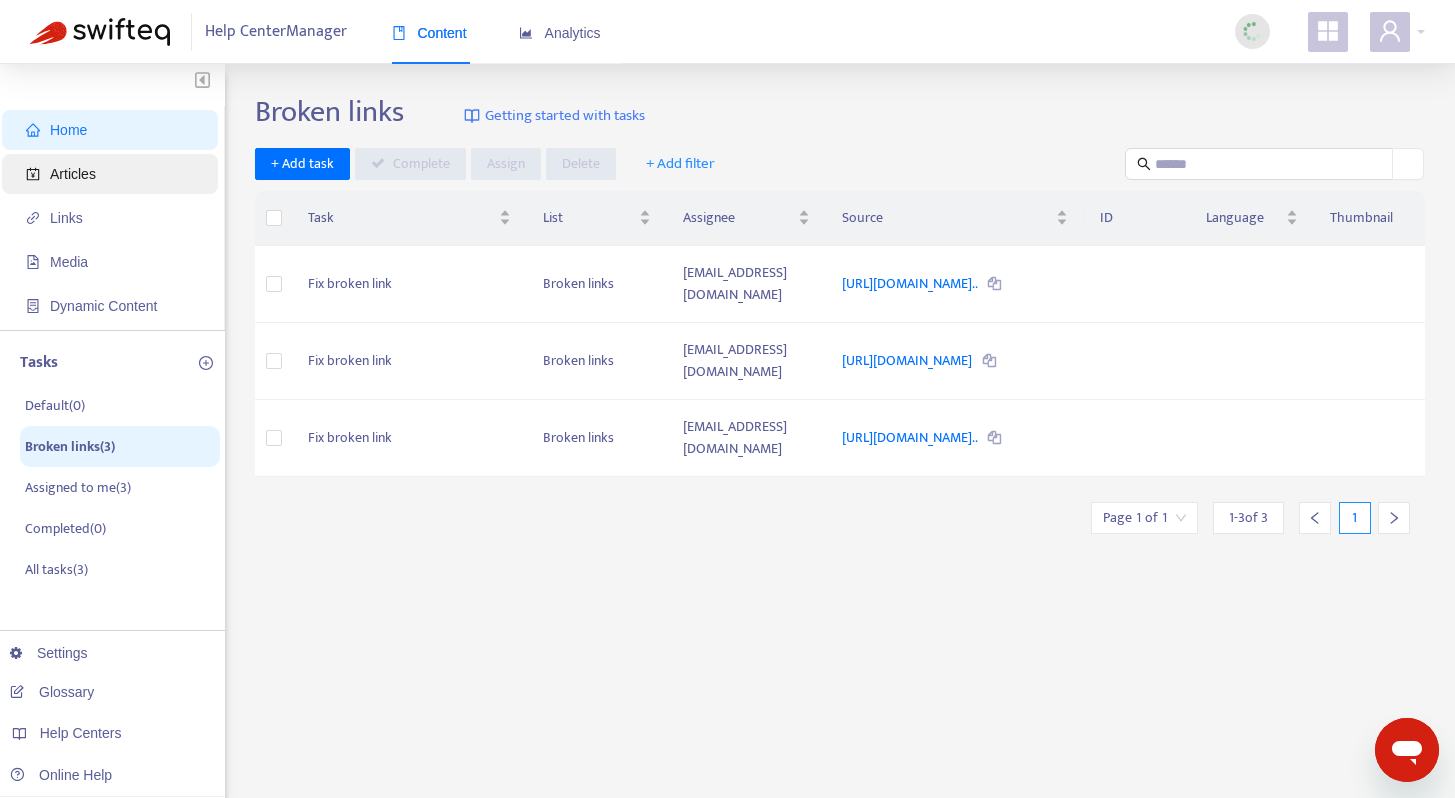 click on "Articles" at bounding box center [114, 174] 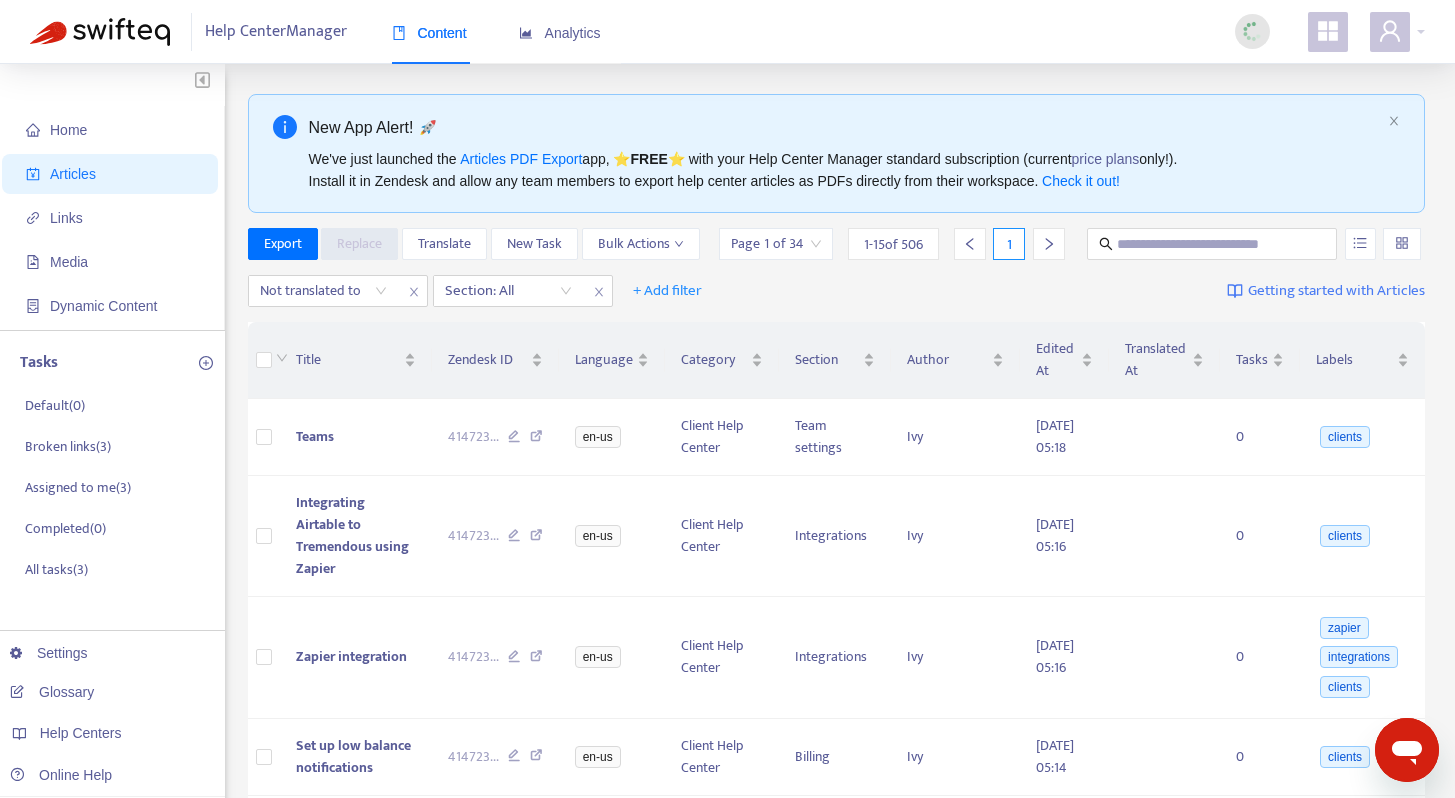 click at bounding box center [1252, 31] 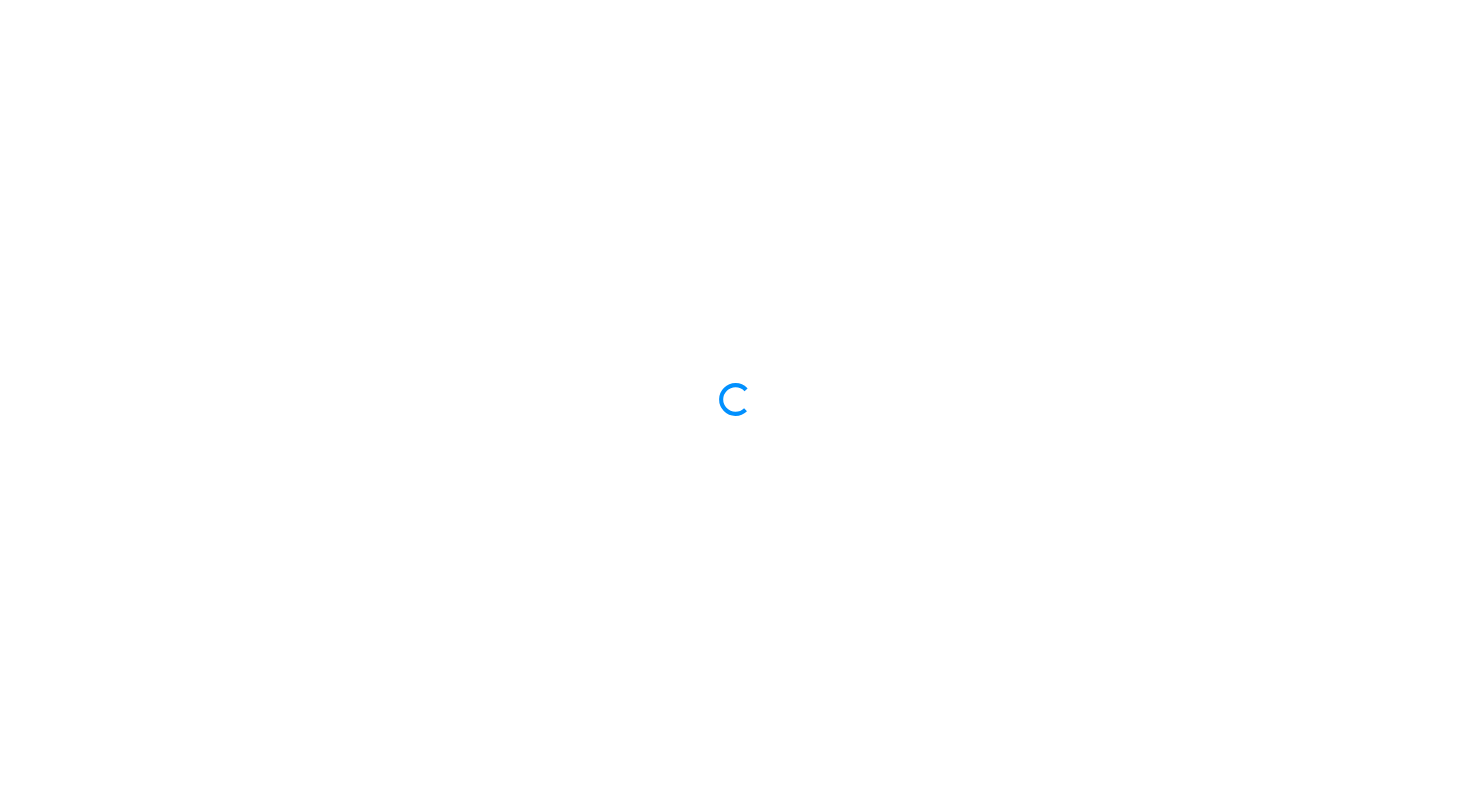 scroll, scrollTop: 0, scrollLeft: 0, axis: both 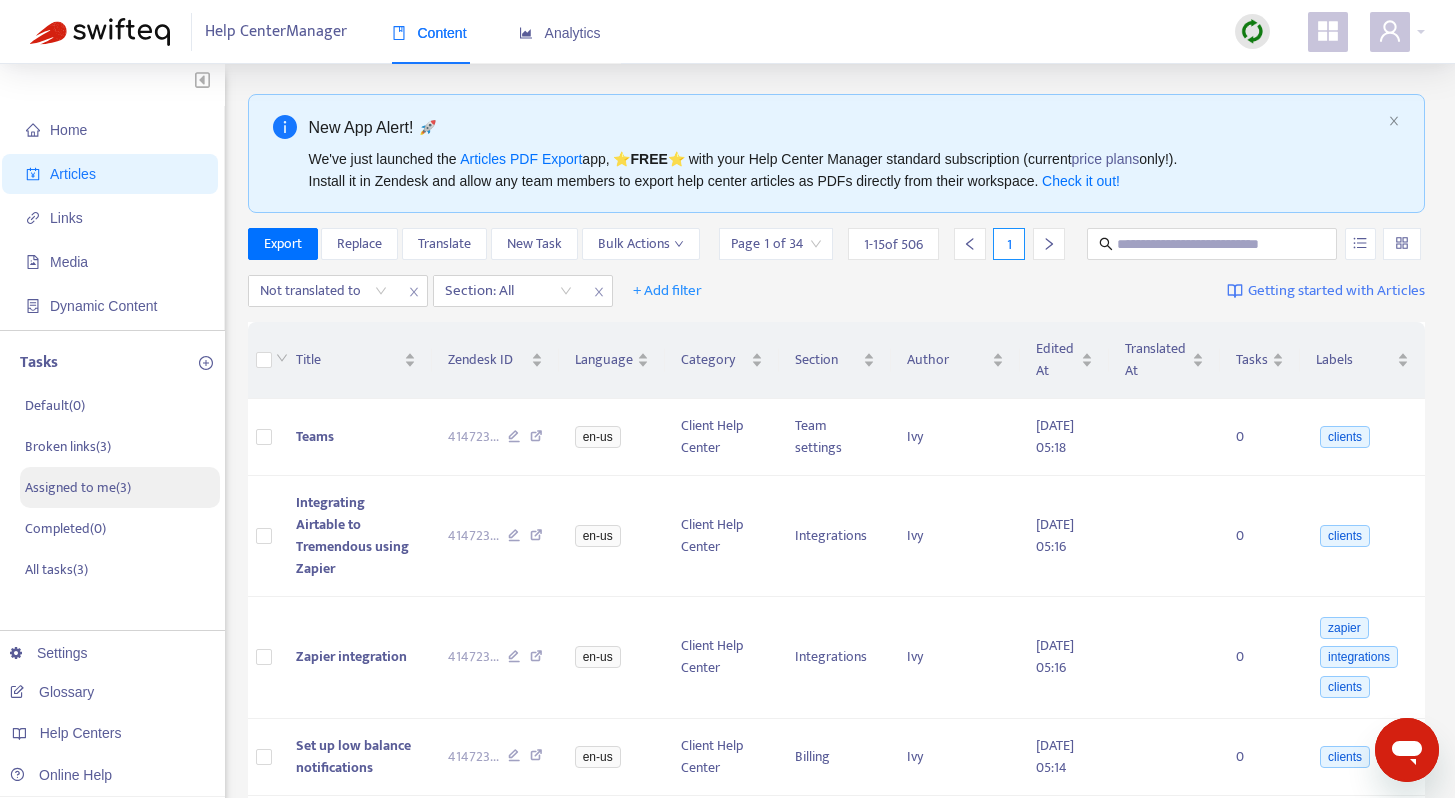 click on "Assigned to me  ( 3 )" at bounding box center [120, 487] 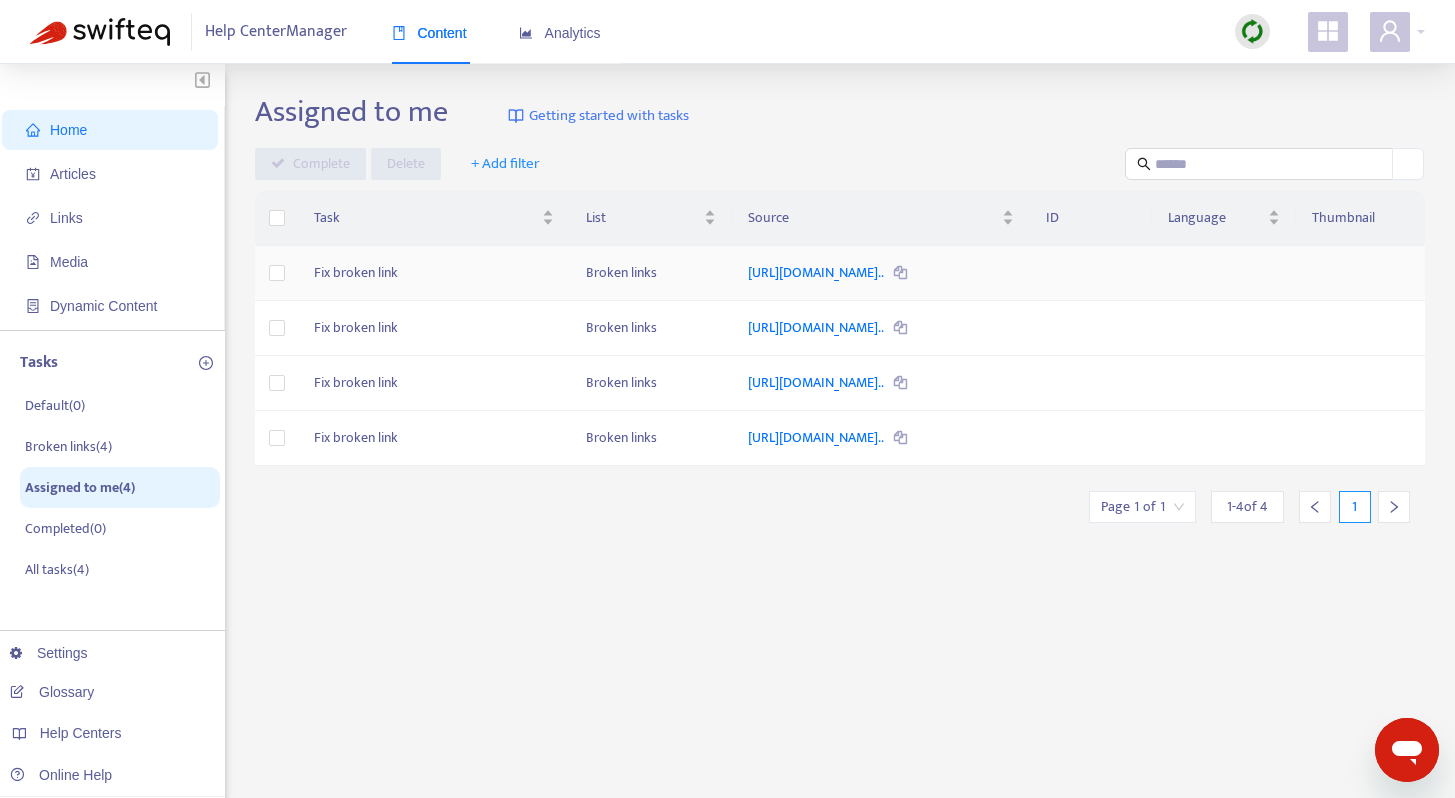 click on "Fix broken link" at bounding box center [433, 273] 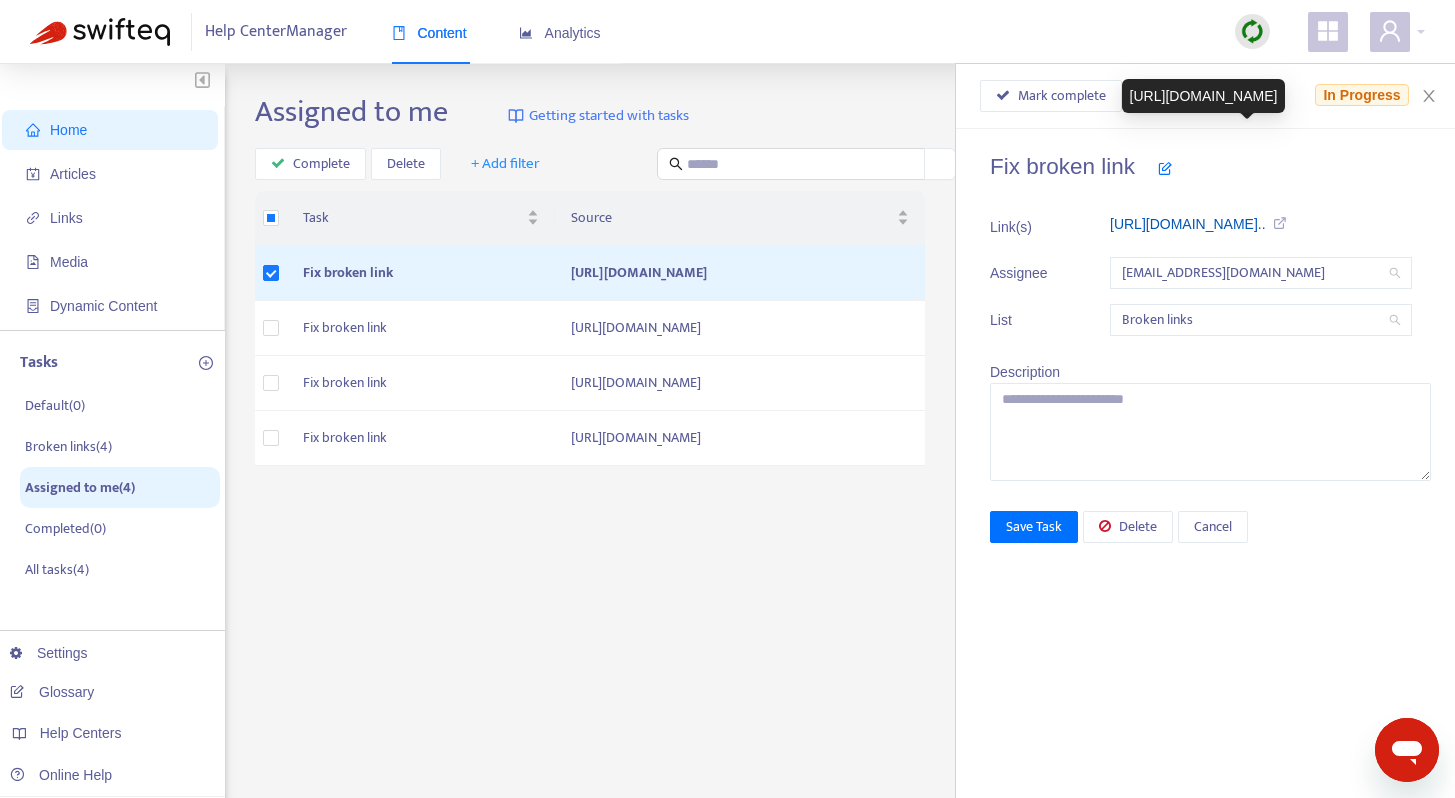click on "https://help.tremendous.com/hubfs/K..." at bounding box center (1188, 224) 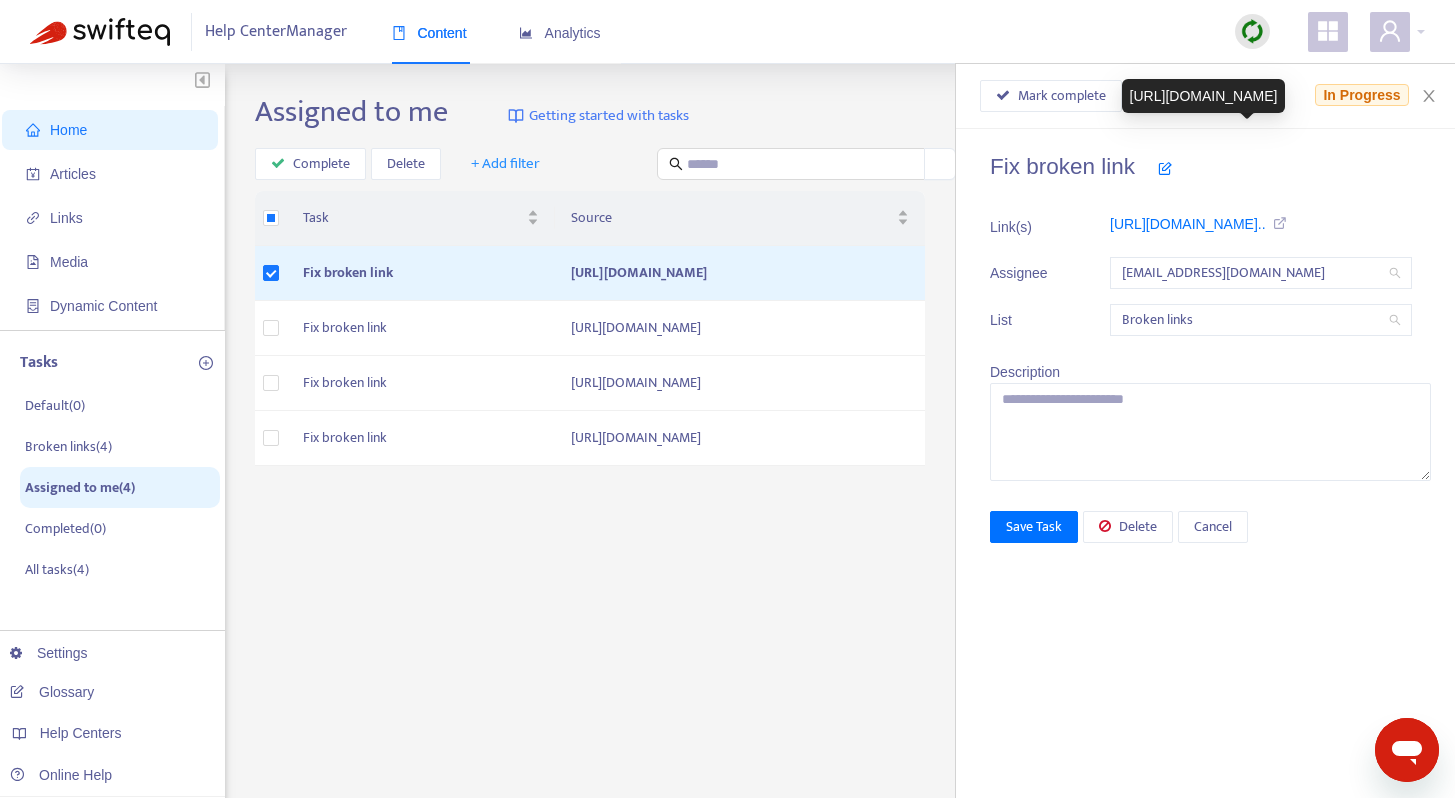 click at bounding box center [1277, 223] 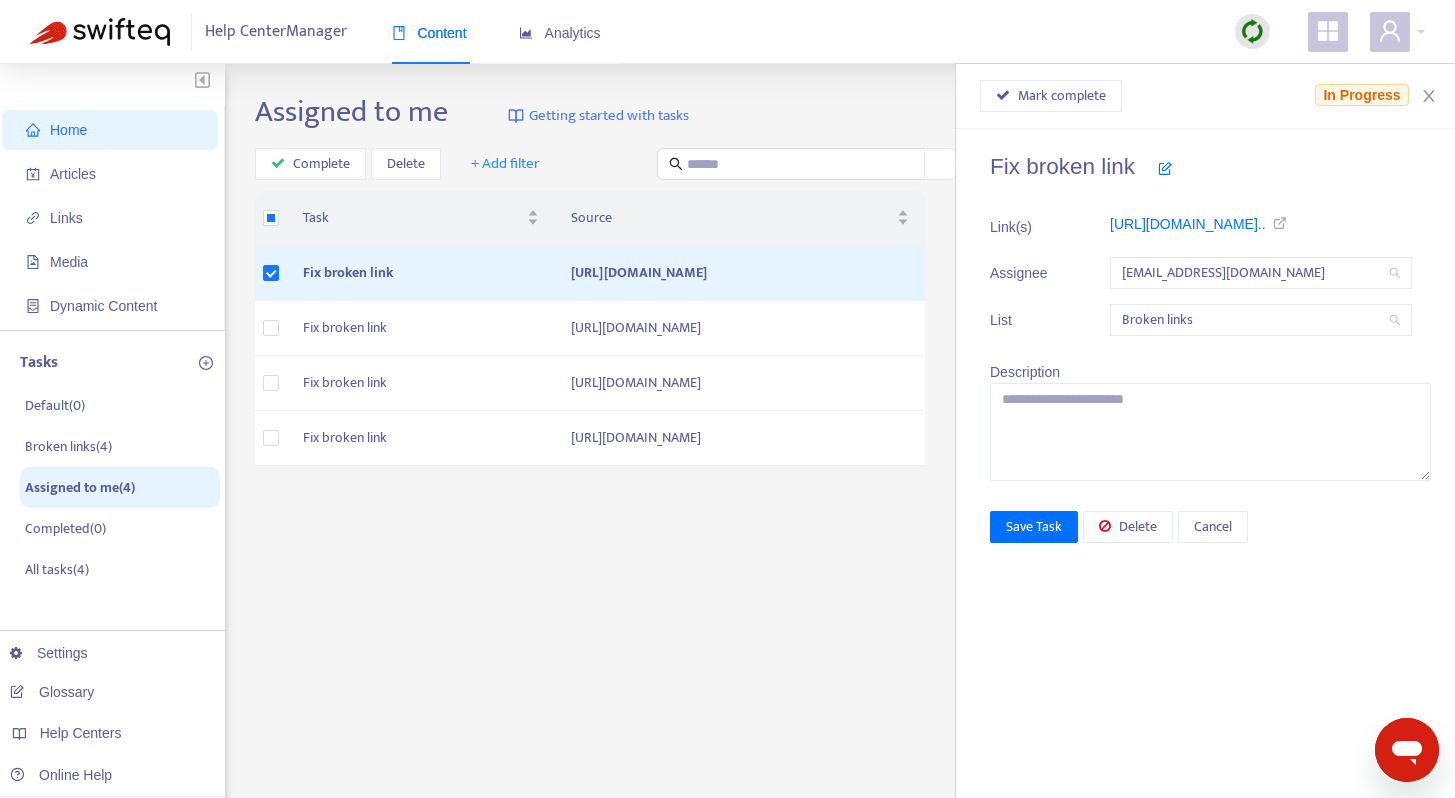 click on "Assigned to me Getting started with tasks Complete Delete + Add filter Task Source Fix broken link https://help.tremendous.com/hubfs/Knowledge%20Base%20Import/downloads.intercomcdn.comio127671900d1d774e1632b891039db6162top_level-1.png Fix broken link https://help.tremendous.com/hubfs/Knowledge%20Base%20Import/downloads.intercomcdn.comio1276730627c4198fcaf32ab8fc869cc31key_show-1.png Fix broken link https://help.tremendous.com/hubfs/Knowledge%20Base%20Import/downloads.intercomcdn.comio3308943259aa7b5df419764481fe16732image.png Fix broken link https://tremendous.zendesk.com/hc/pt/articles/5715767572115-Where-and-how-do-I-use-my-prepaid-virtual-Mastercard Mark complete In Progress Fix broken link Link(s) https://help.tremendous.com/hubfs/K... Assignee ivy@tremendous.com List Broken links Description Save Task Delete Cancel 1 Page 1 of 1 1 - 4  of   4 1" at bounding box center (840, 679) 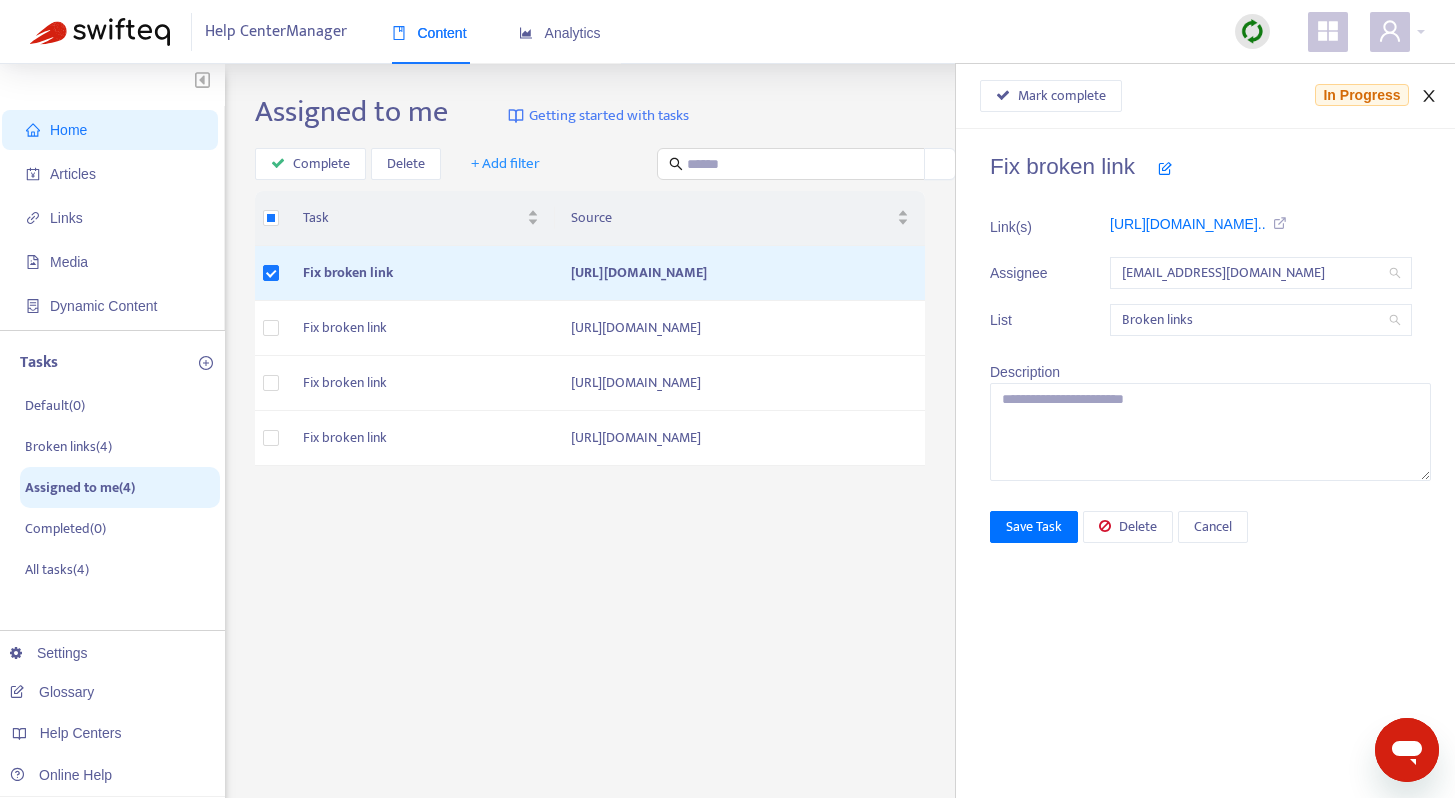 click 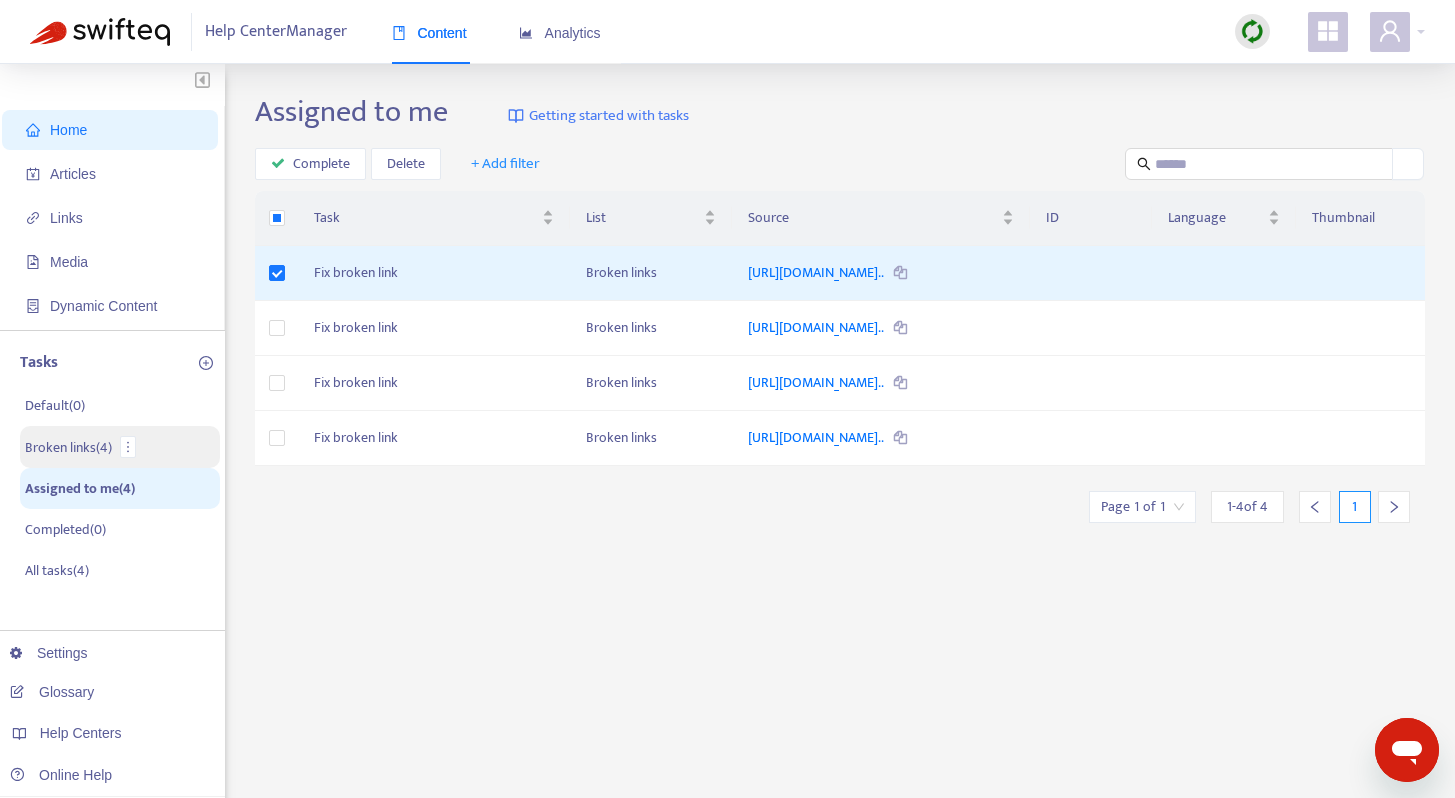 click on "Broken links  ( 4 )" at bounding box center [68, 447] 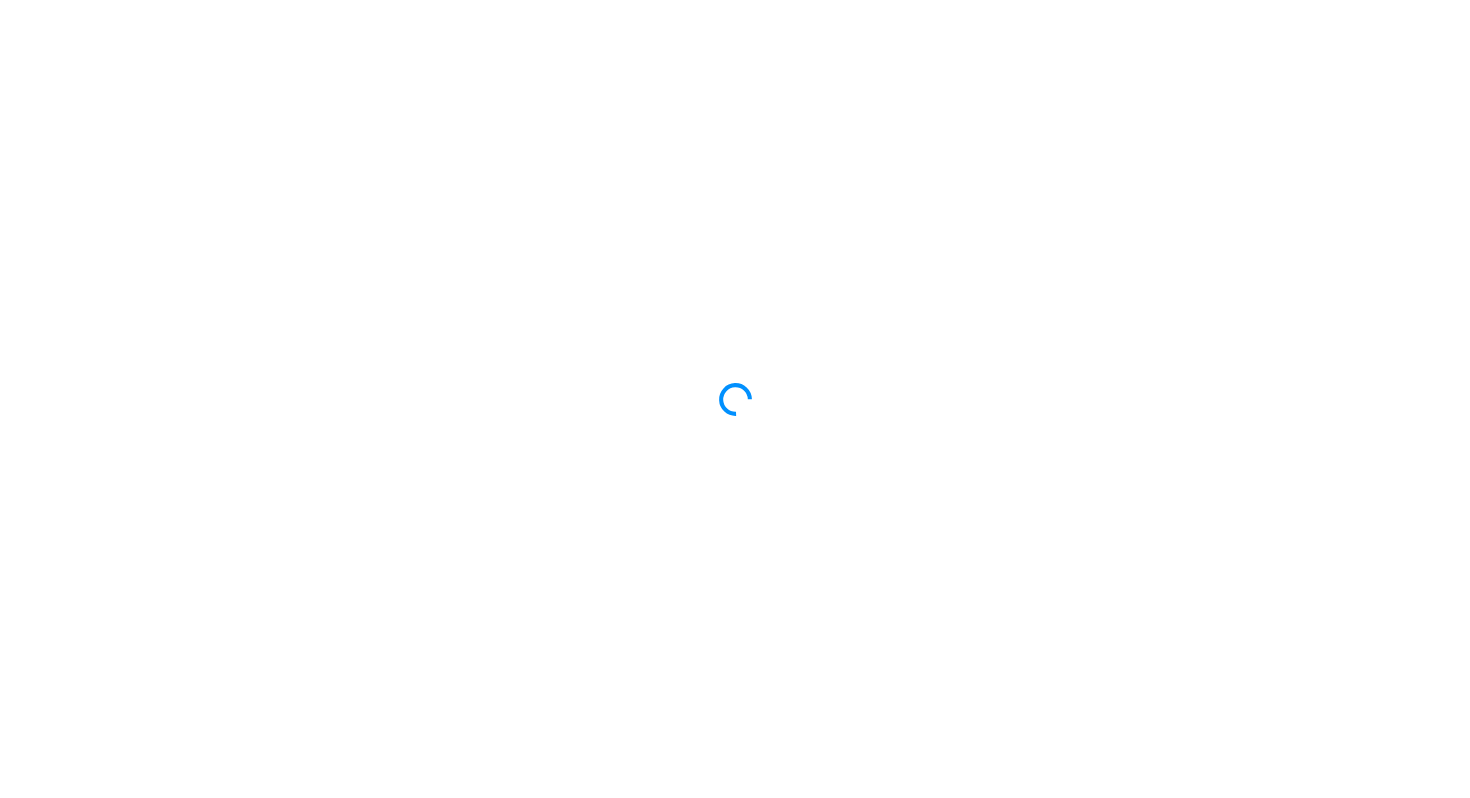 scroll, scrollTop: 0, scrollLeft: 0, axis: both 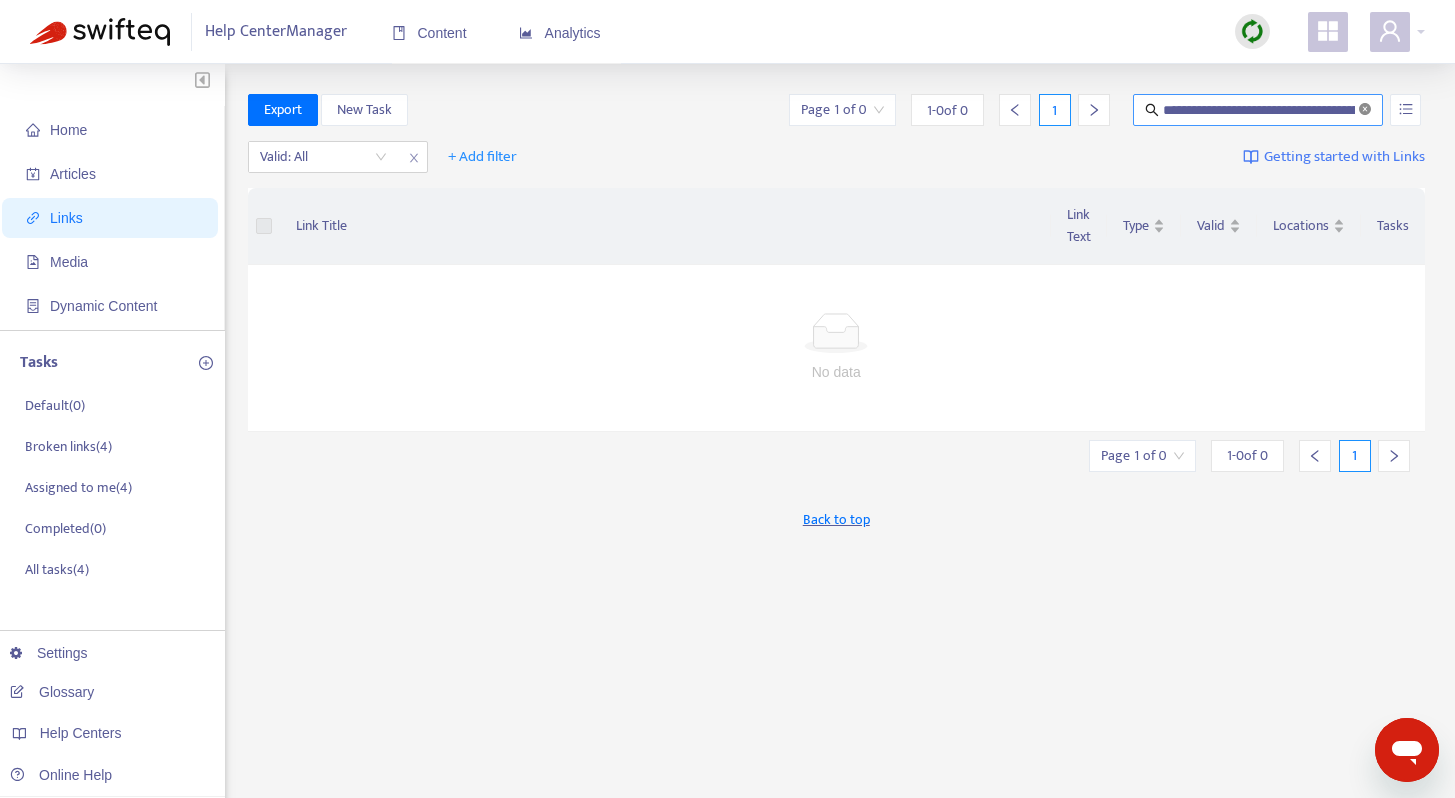 click 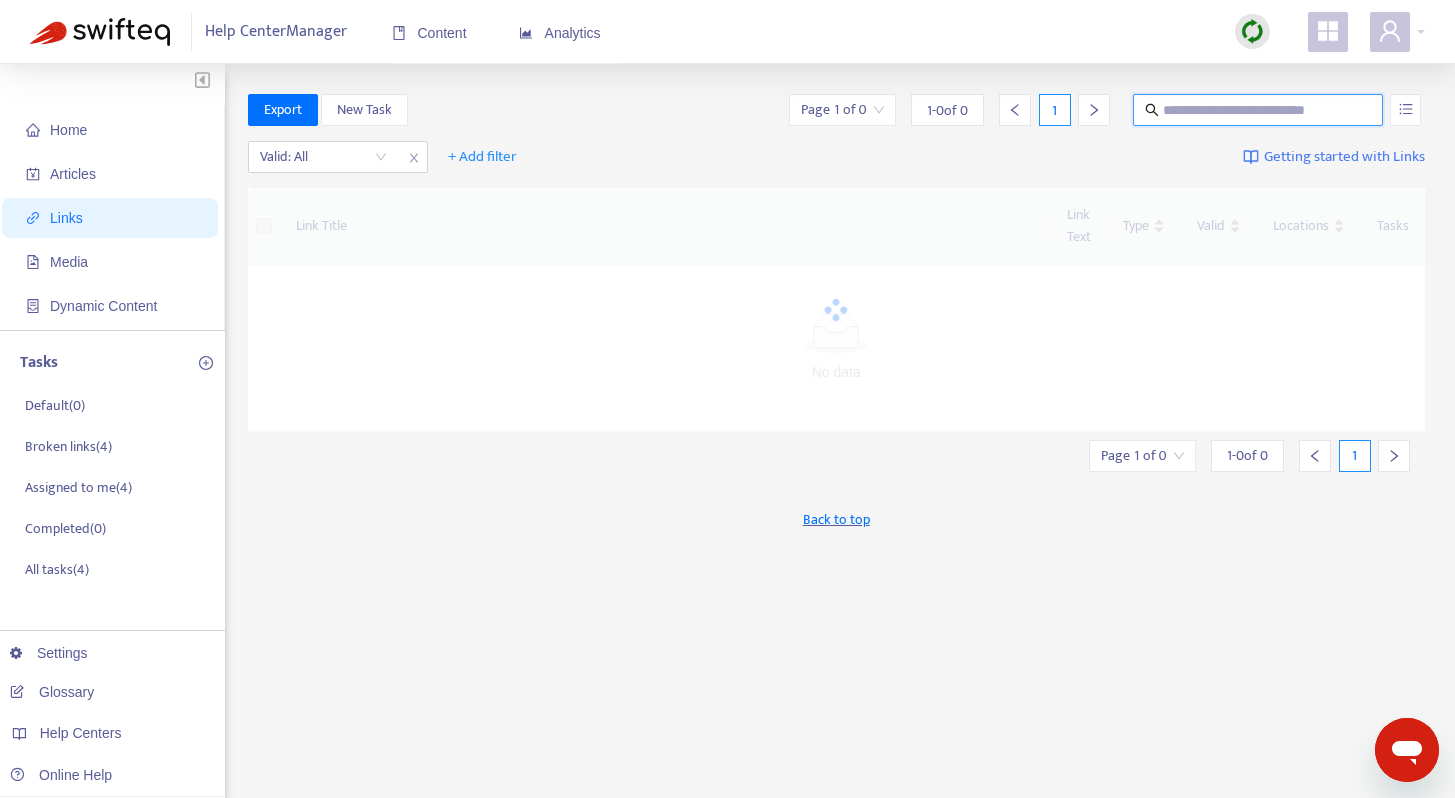 scroll, scrollTop: 0, scrollLeft: 0, axis: both 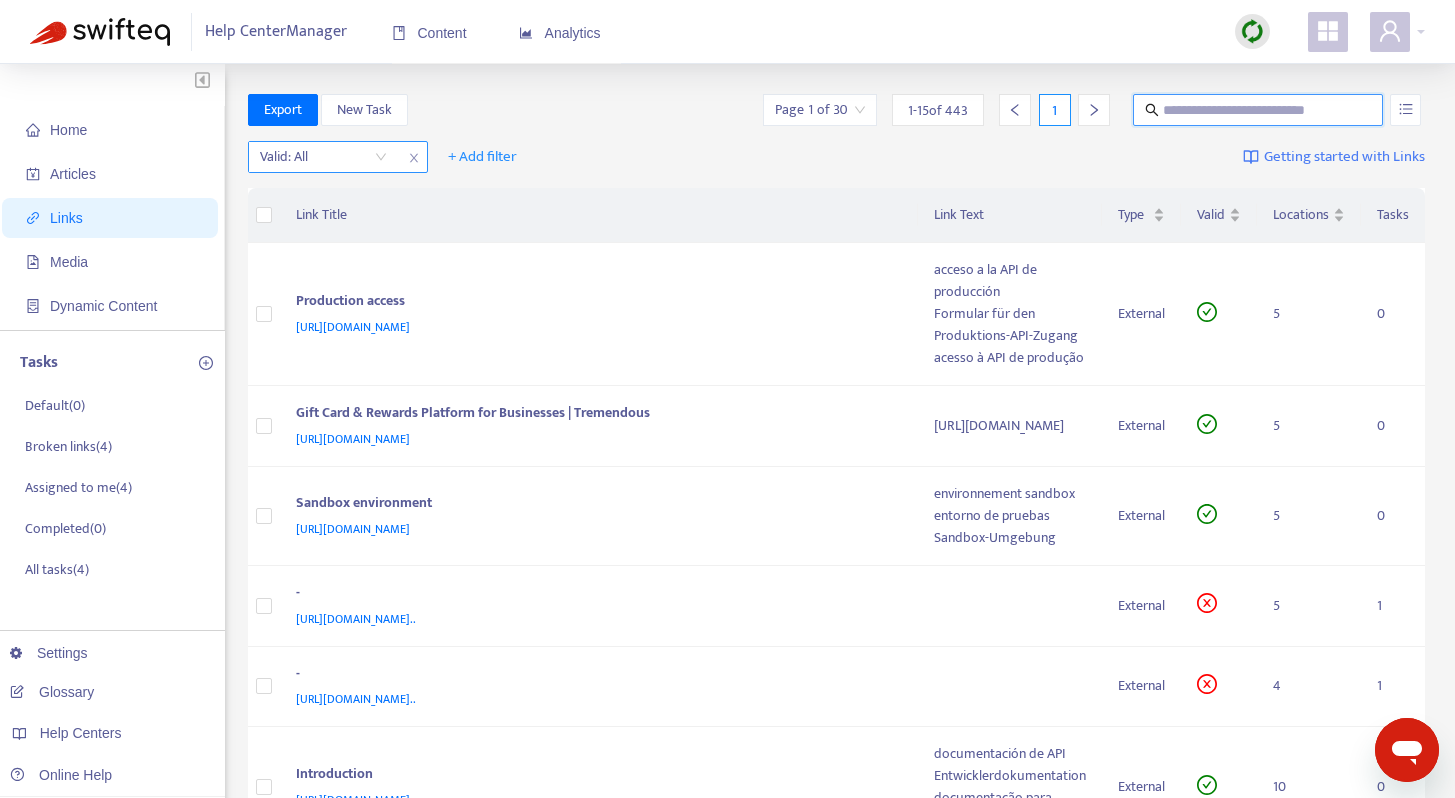 click at bounding box center [323, 157] 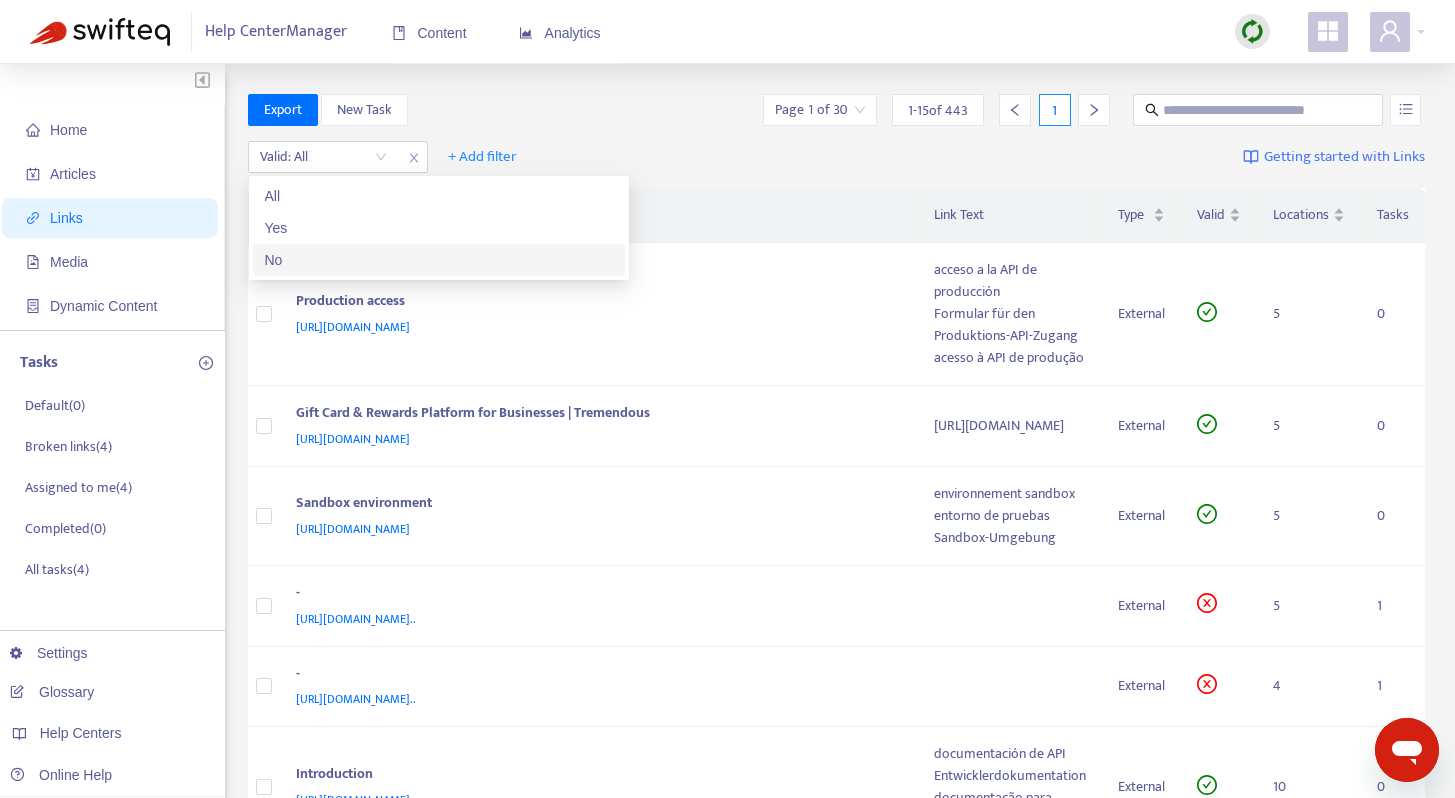 click on "No" at bounding box center [439, 260] 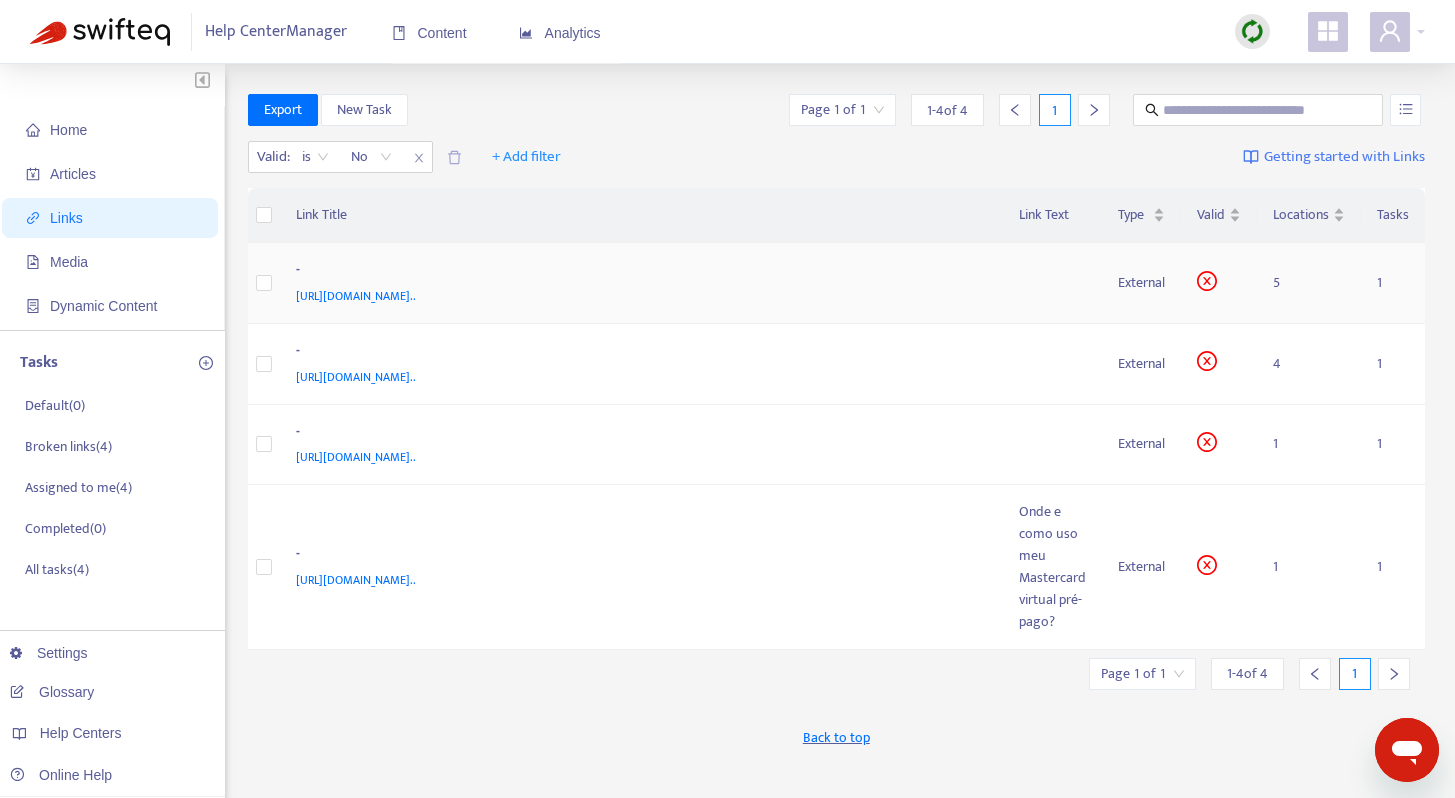 click on "-" at bounding box center [638, 272] 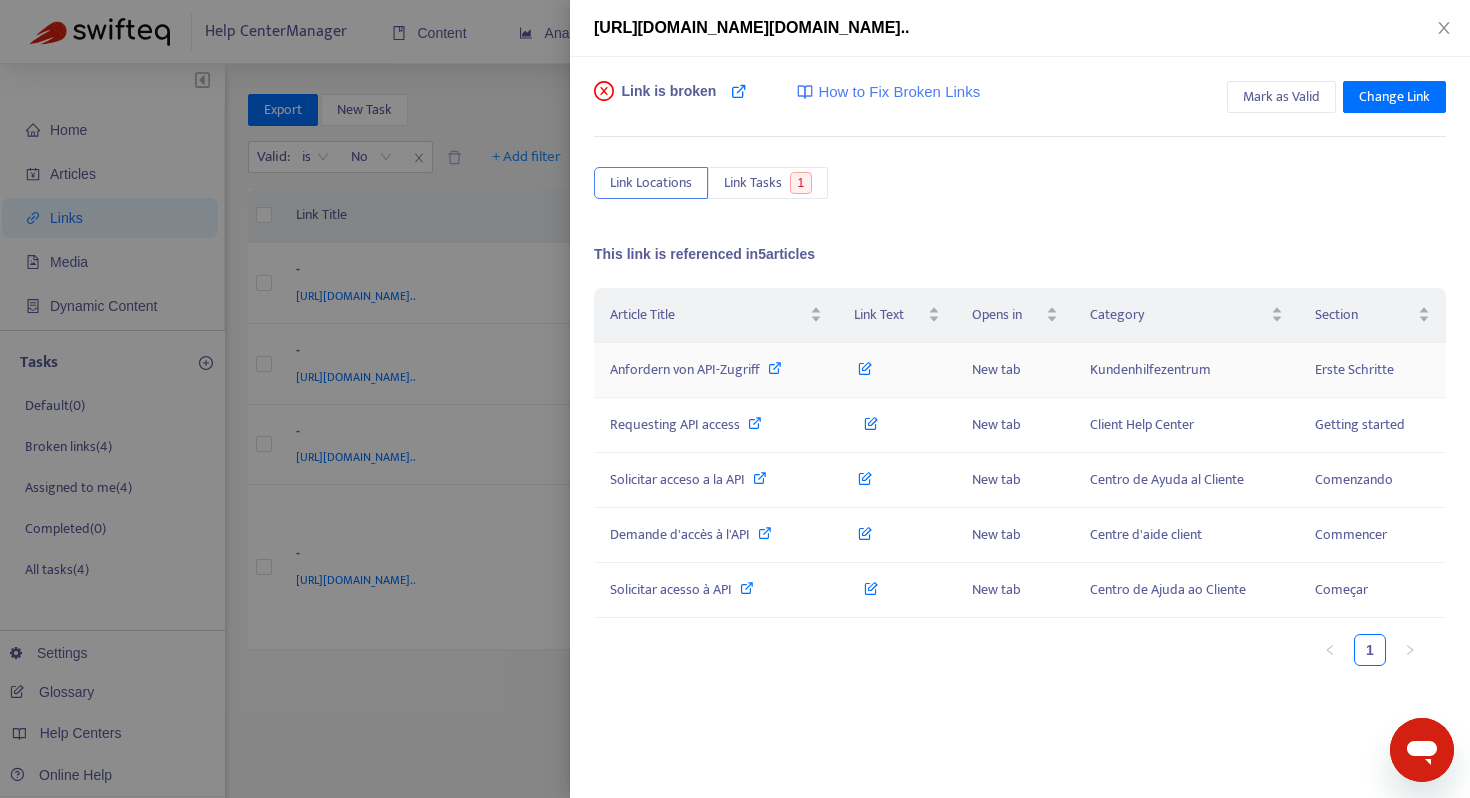 click at bounding box center (775, 368) 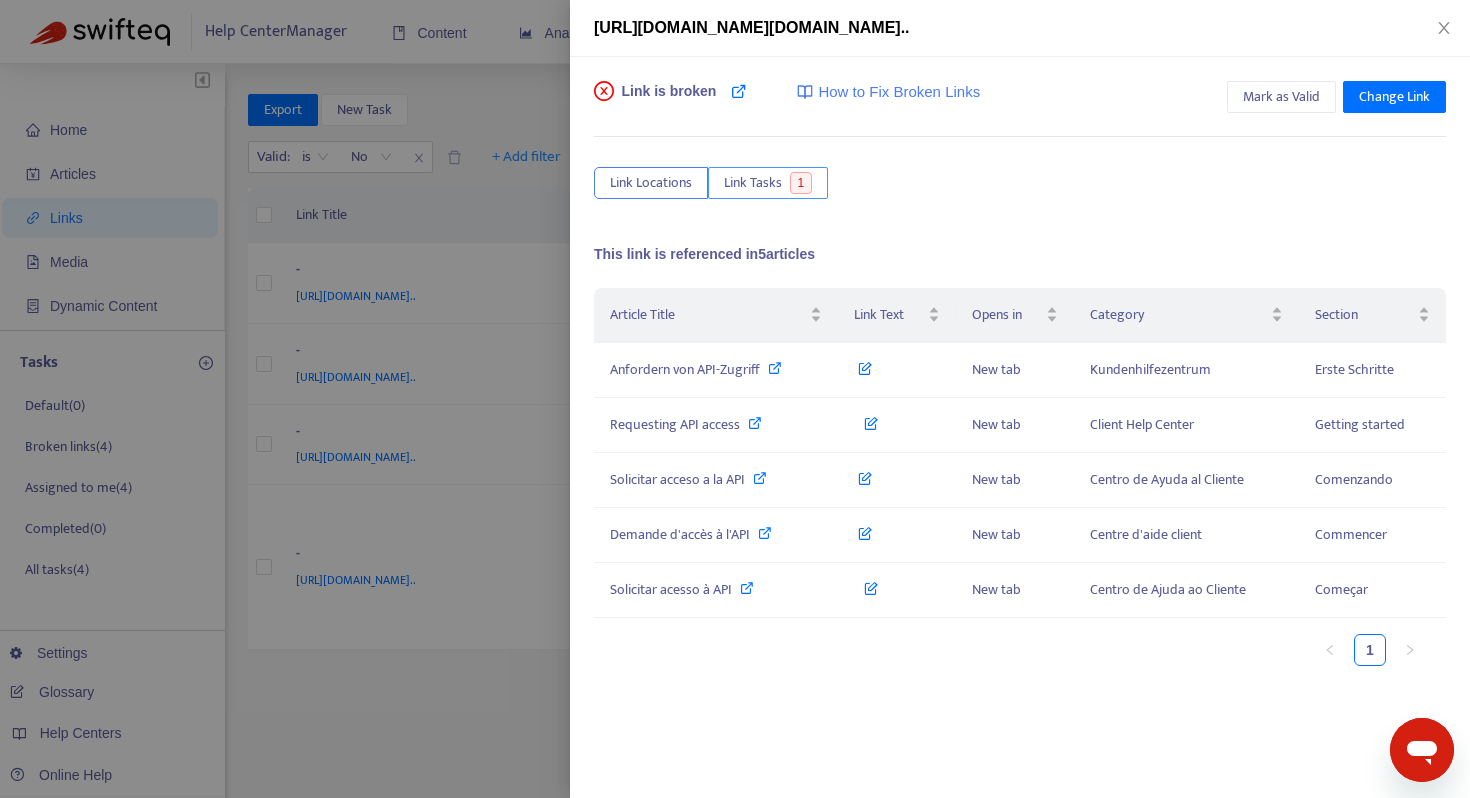 click on "Link Tasks 1" at bounding box center (768, 183) 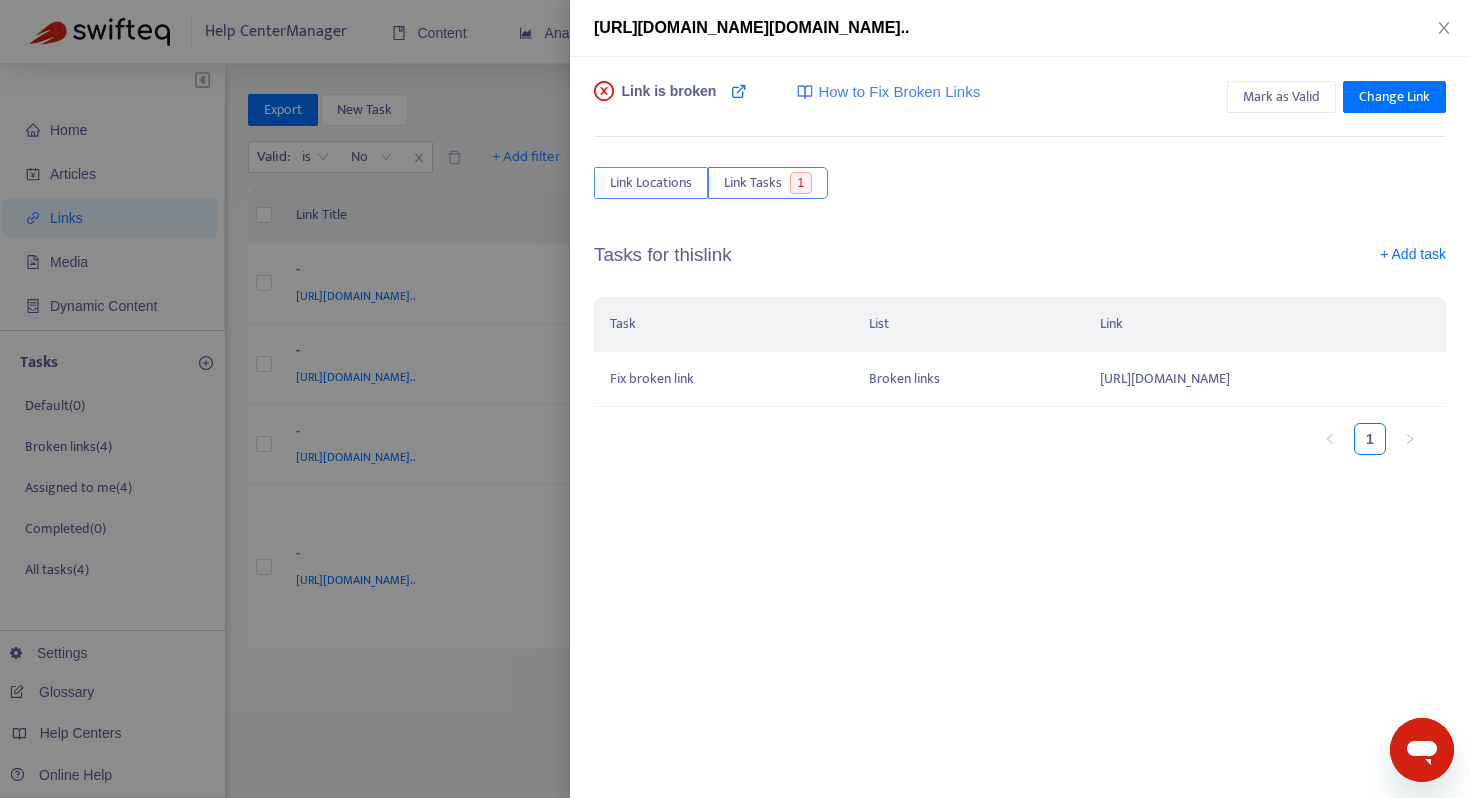 click on "Link Locations" at bounding box center (651, 183) 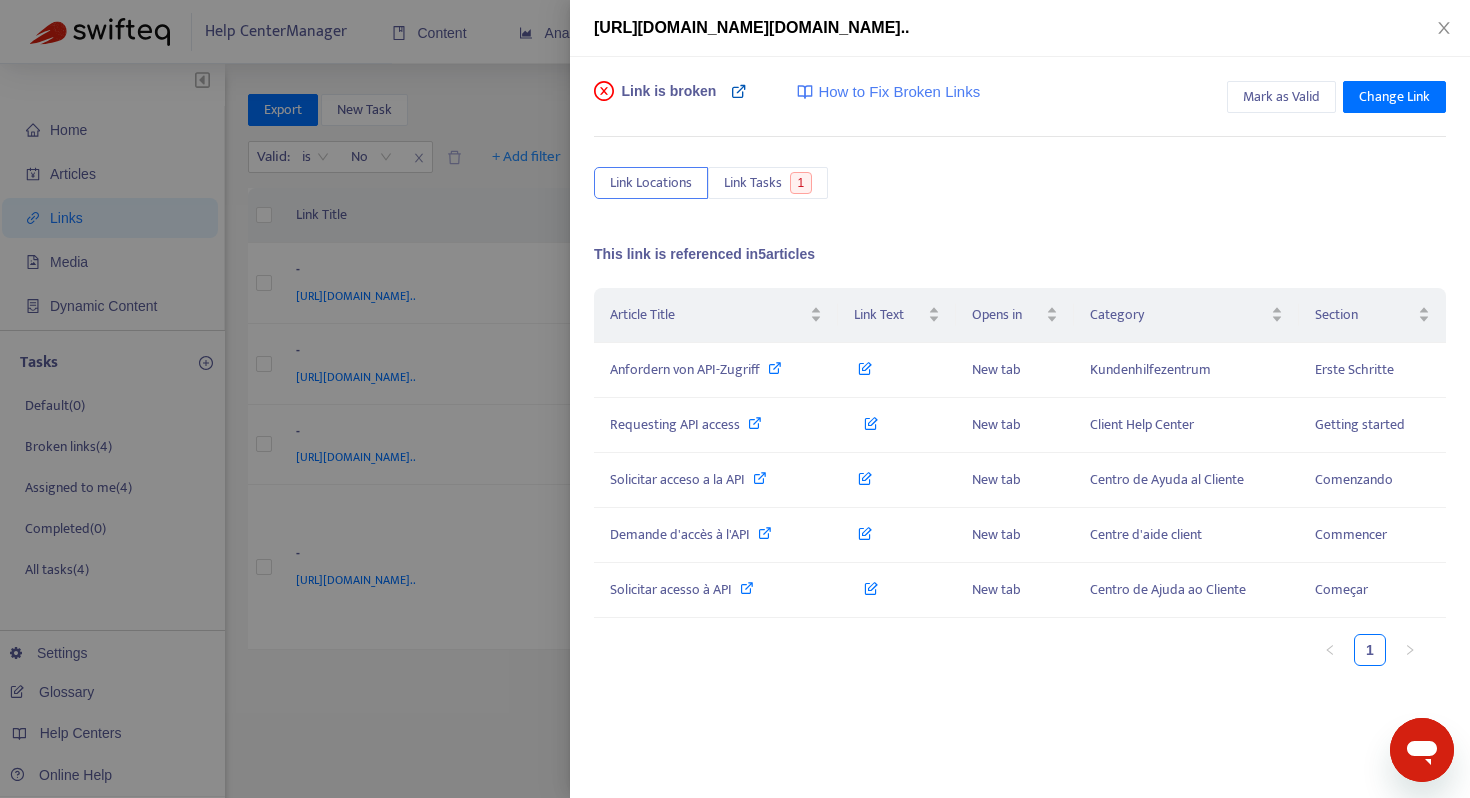 click at bounding box center (739, 91) 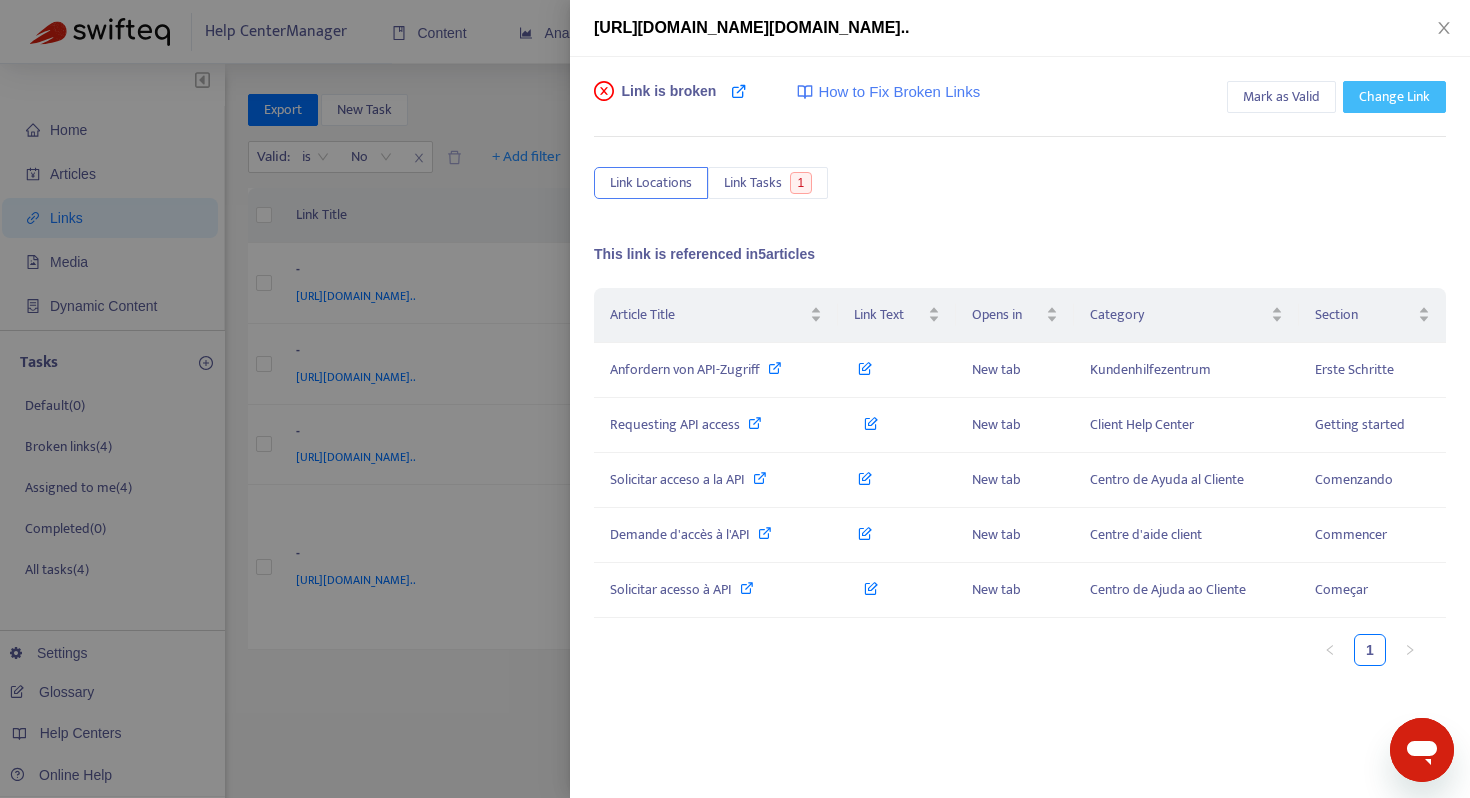 click on "Change Link" at bounding box center (1394, 97) 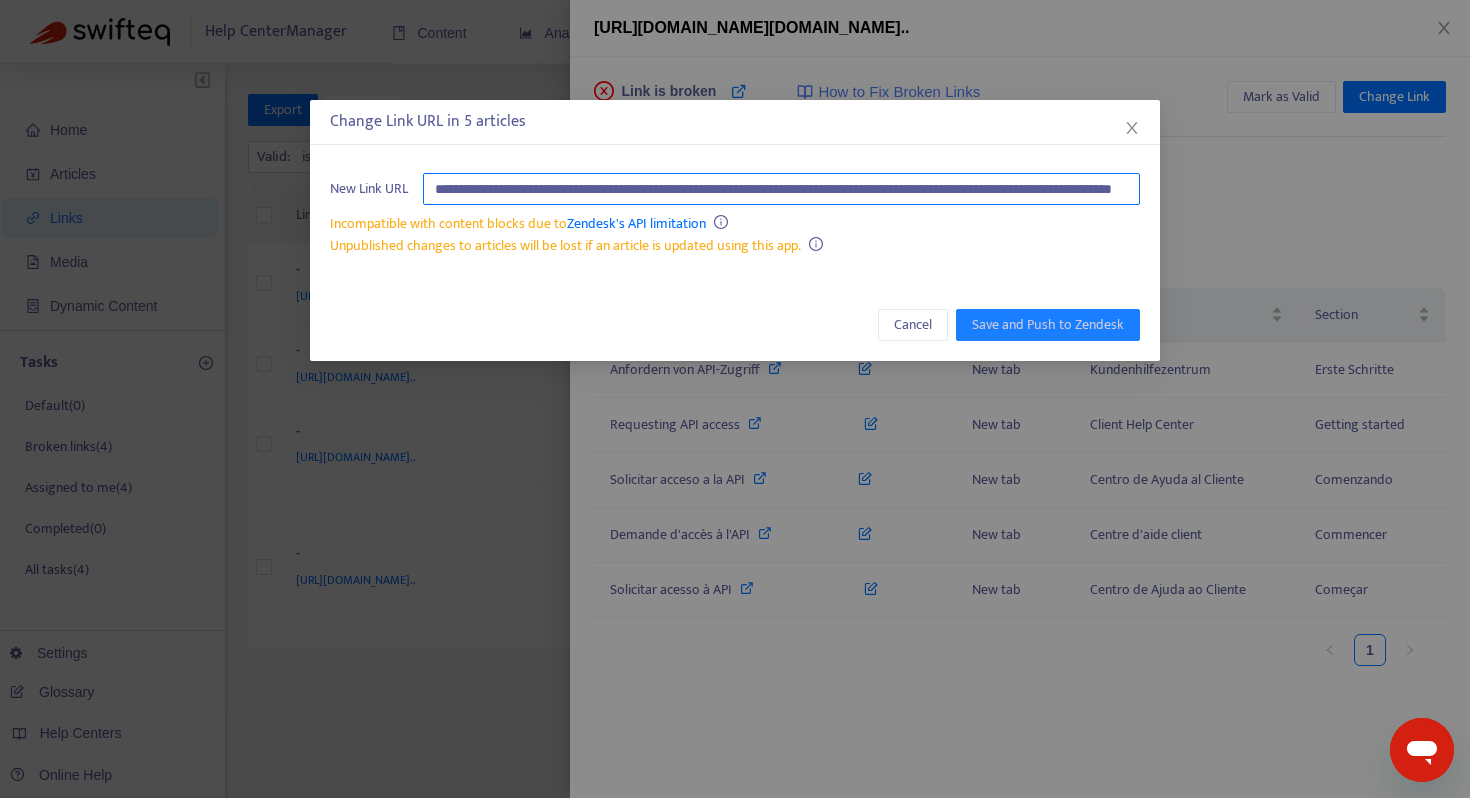 click on "**********" at bounding box center (781, 189) 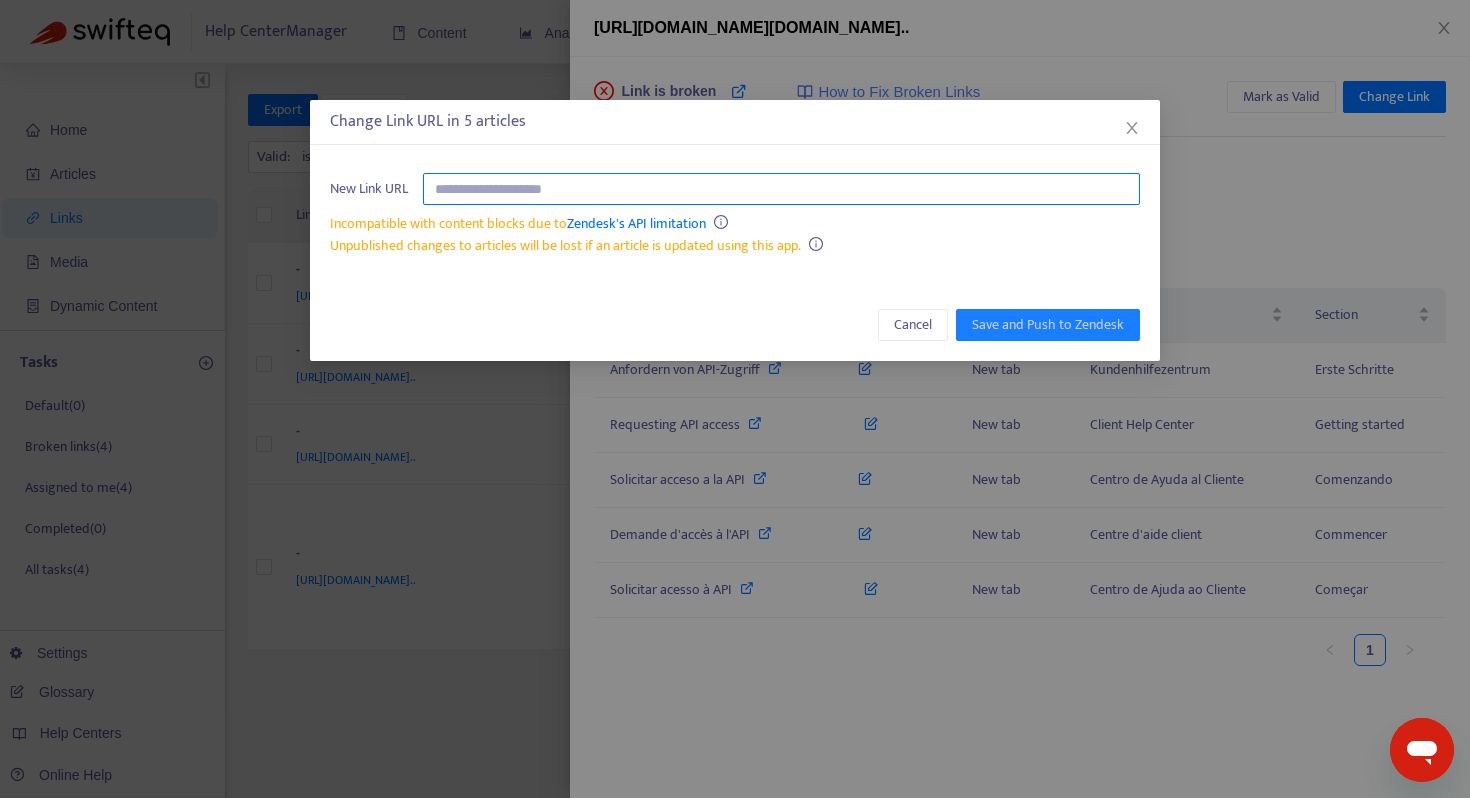 type 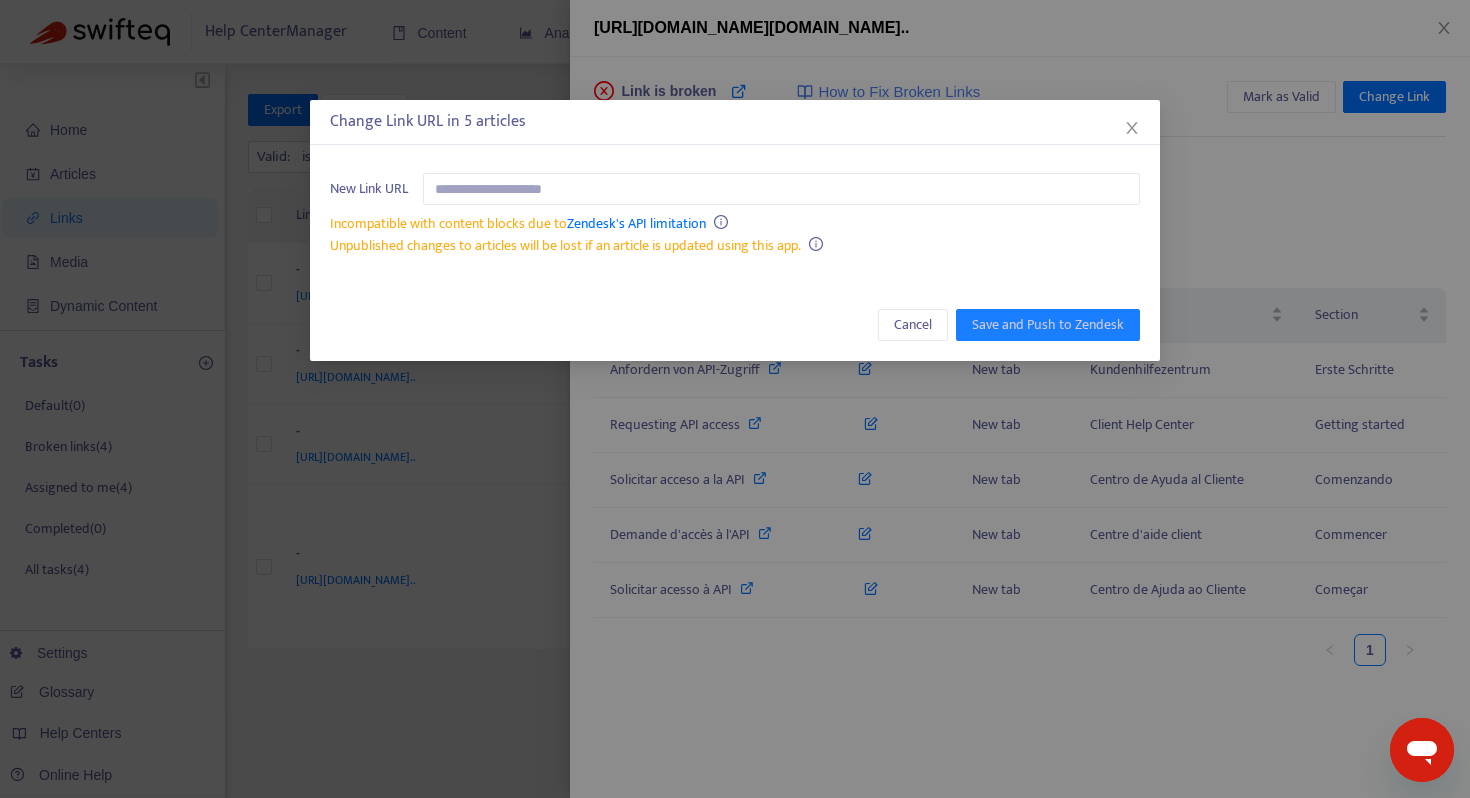 click on "New Link URL Incompatible with content blocks due to  Zendesk's API limitation Unpublished changes to articles will be lost if an article is updated using this app." at bounding box center [735, 215] 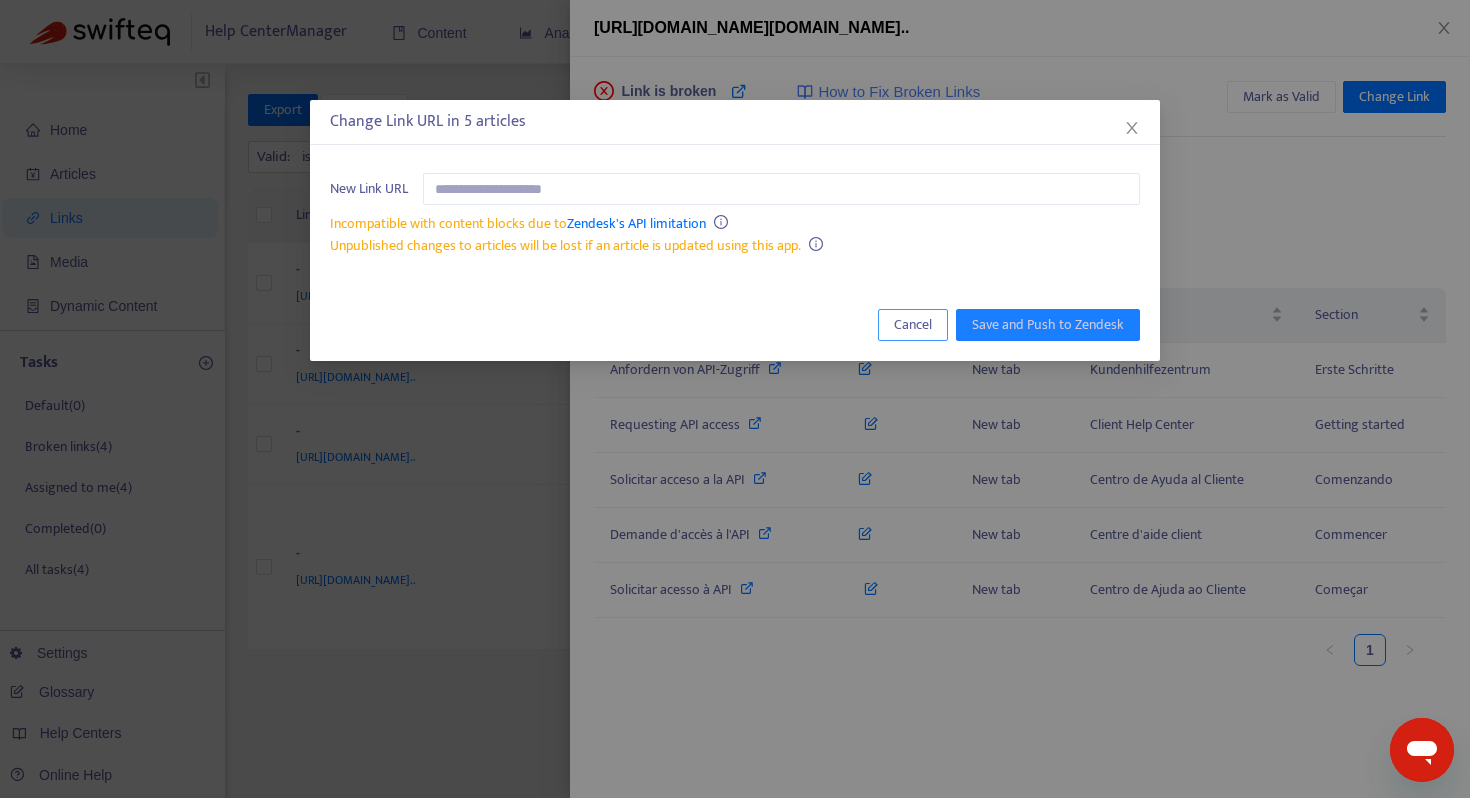 click on "Cancel" at bounding box center [913, 325] 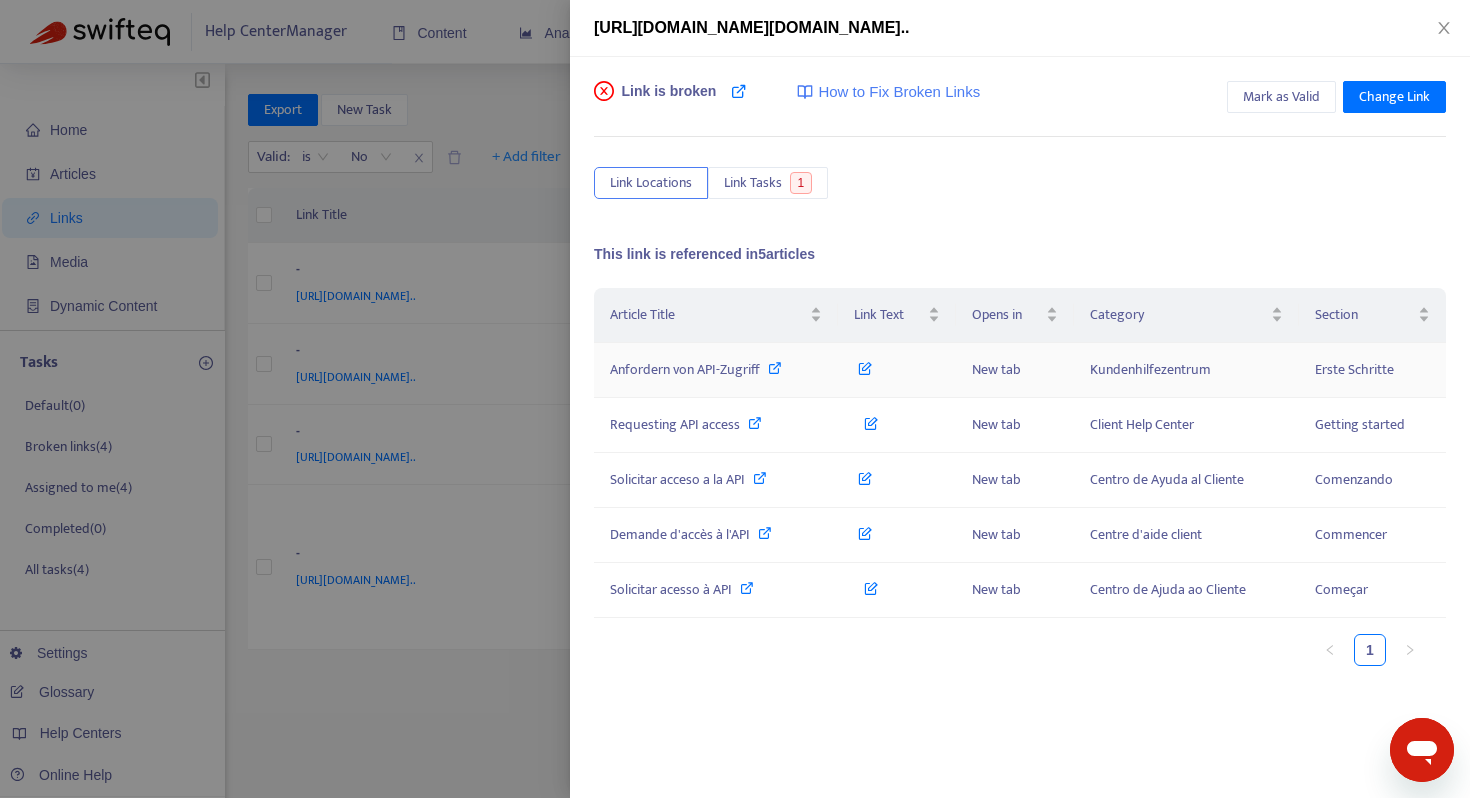 click 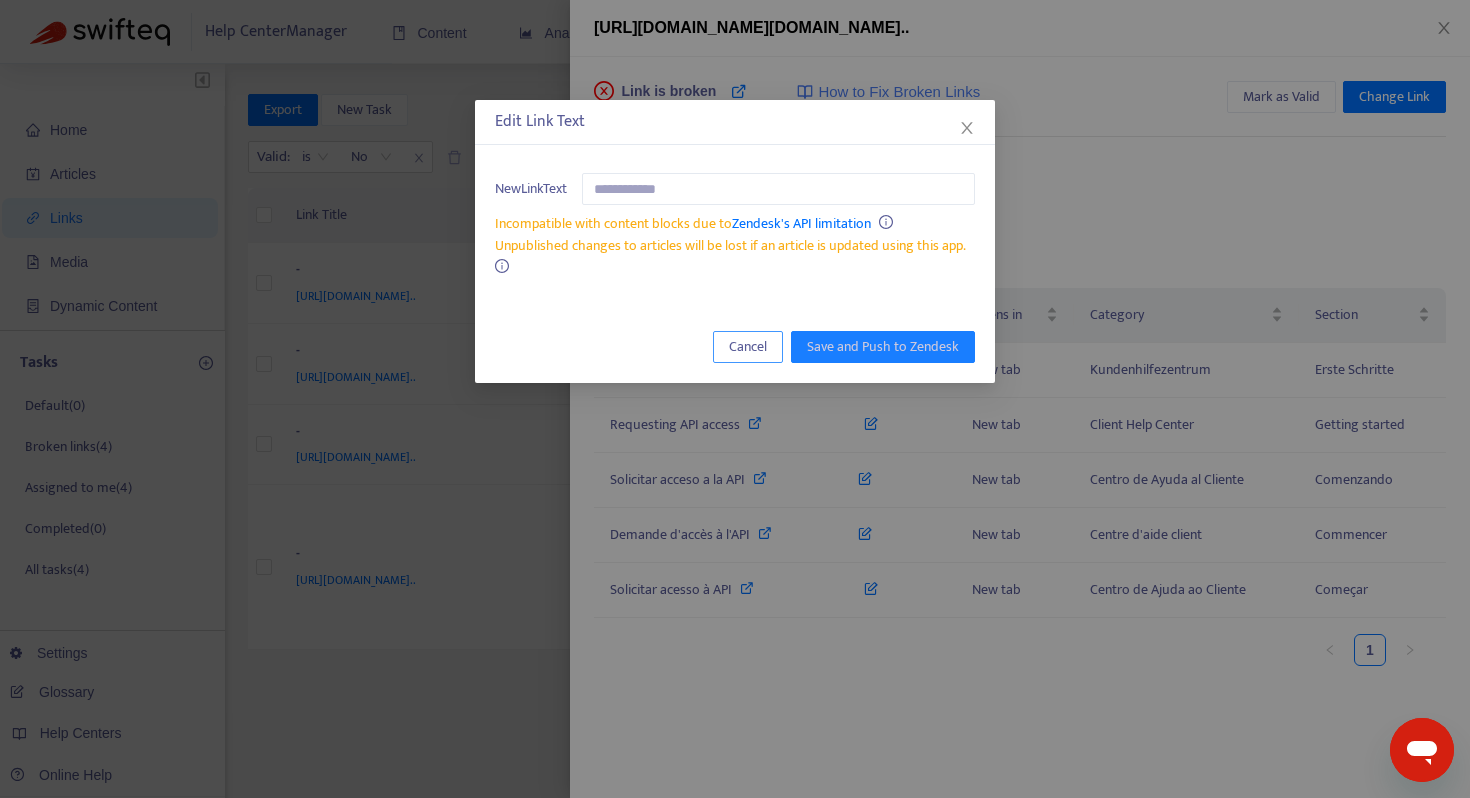 click on "Cancel" at bounding box center [748, 347] 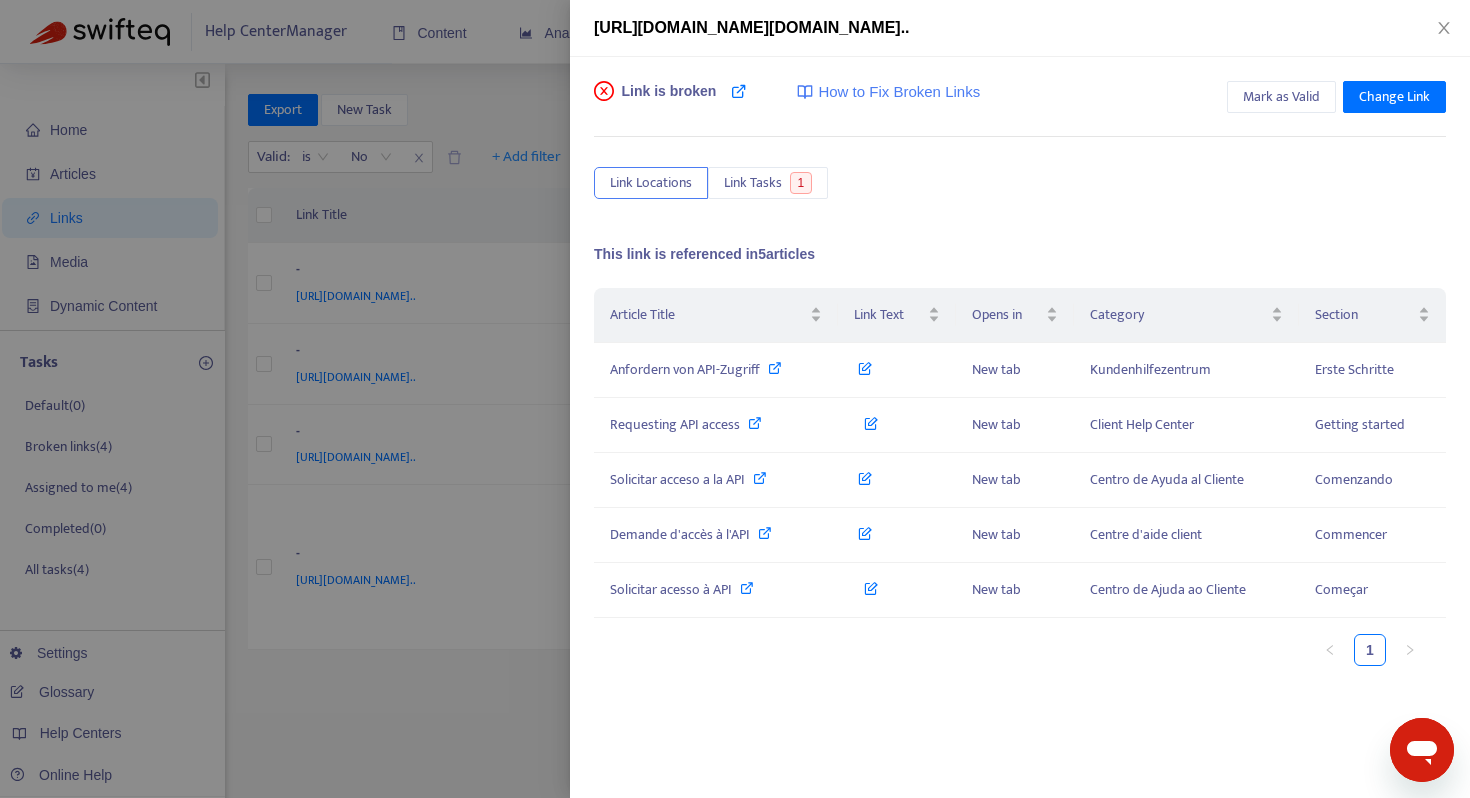 drag, startPoint x: 1187, startPoint y: 28, endPoint x: 686, endPoint y: 29, distance: 501.001 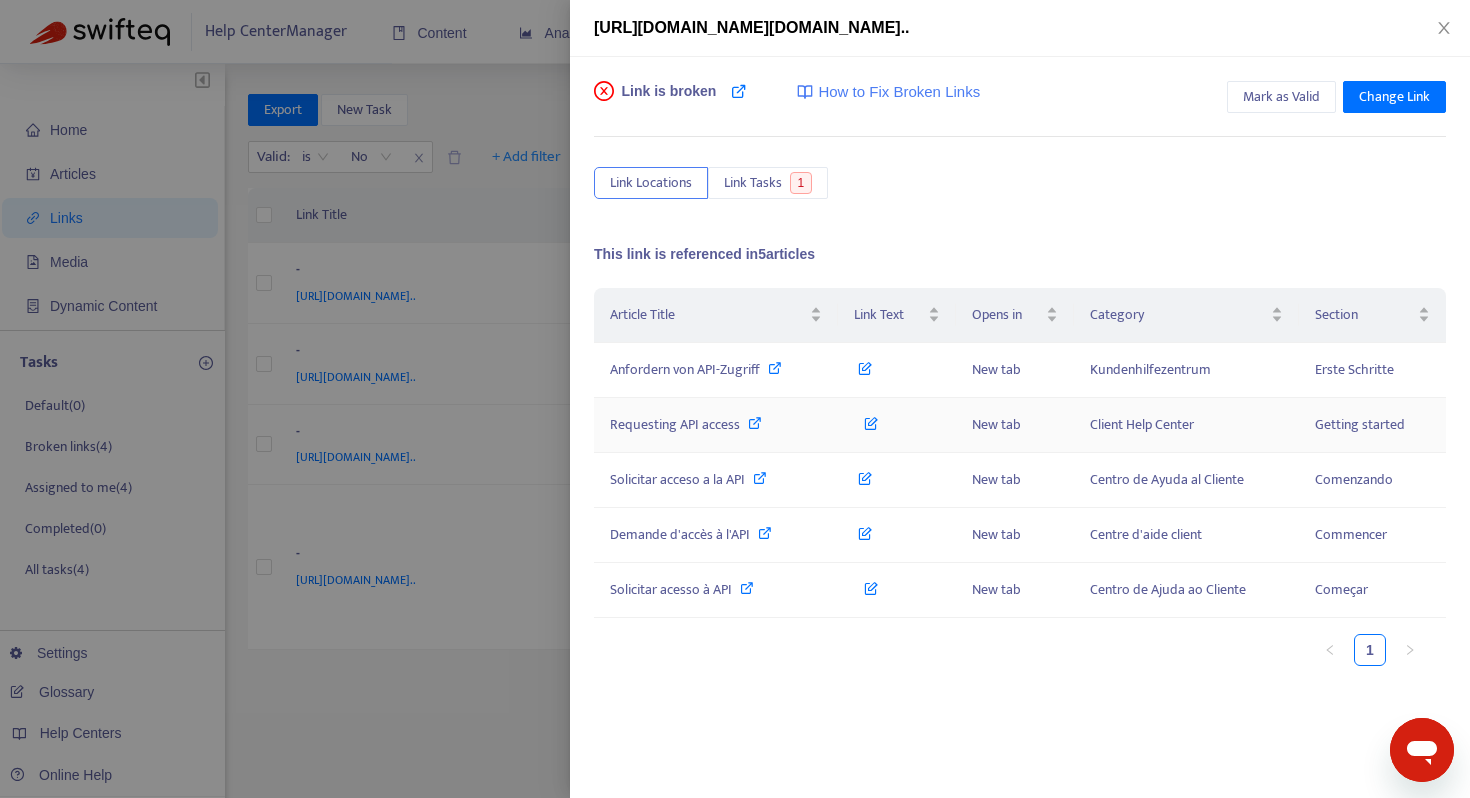 click at bounding box center (755, 423) 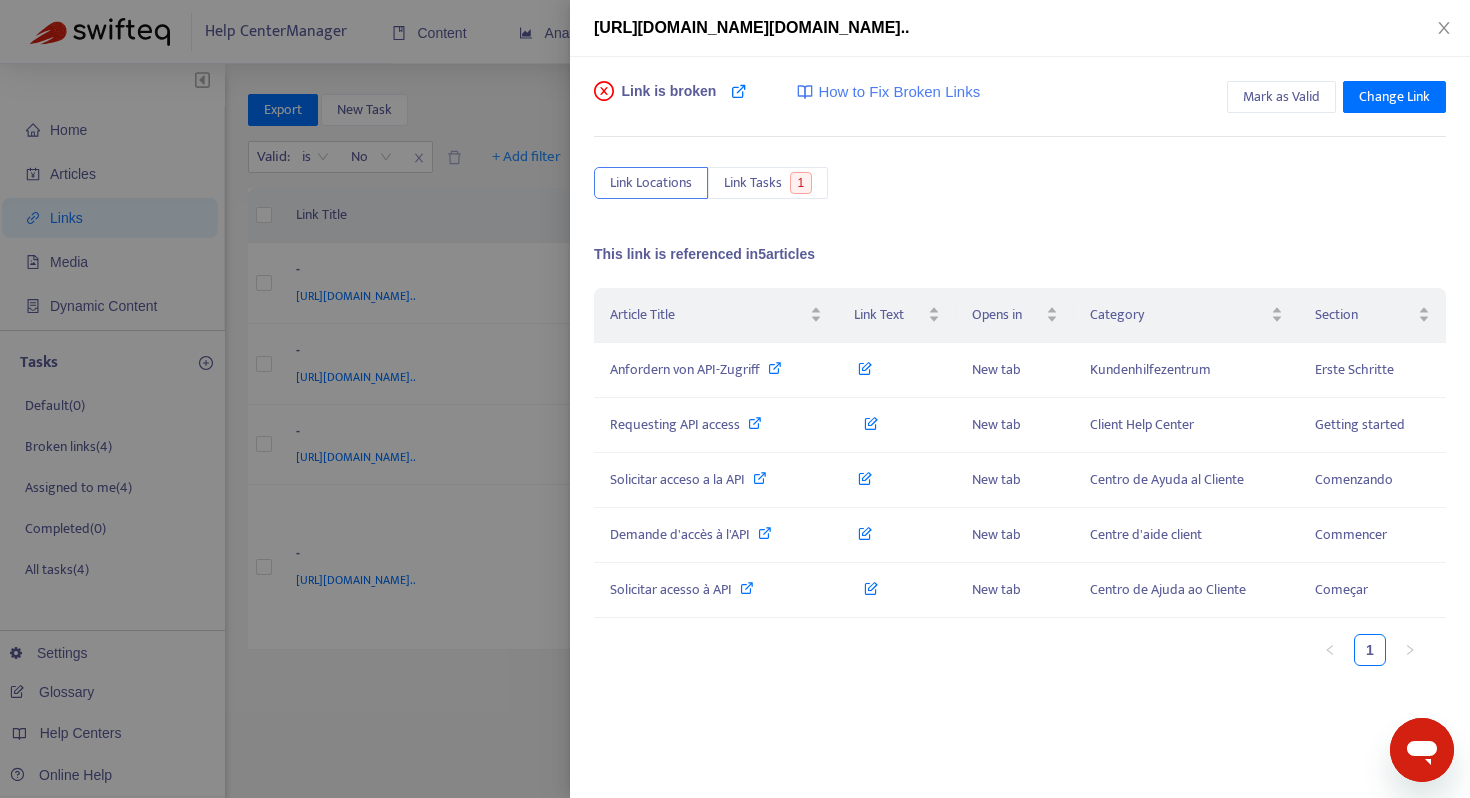 click at bounding box center [735, 399] 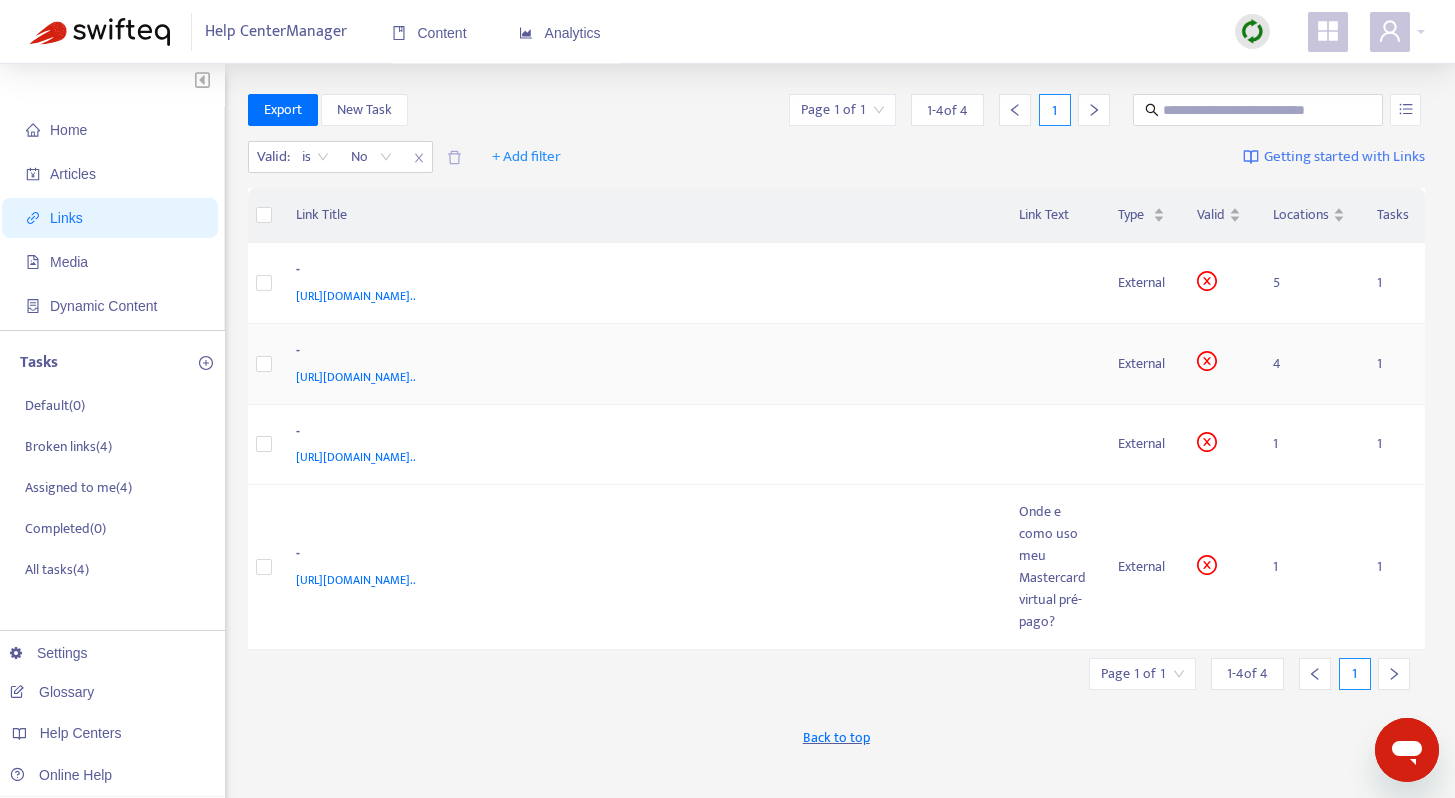 click on "- [URL][DOMAIN_NAME].." at bounding box center (642, 364) 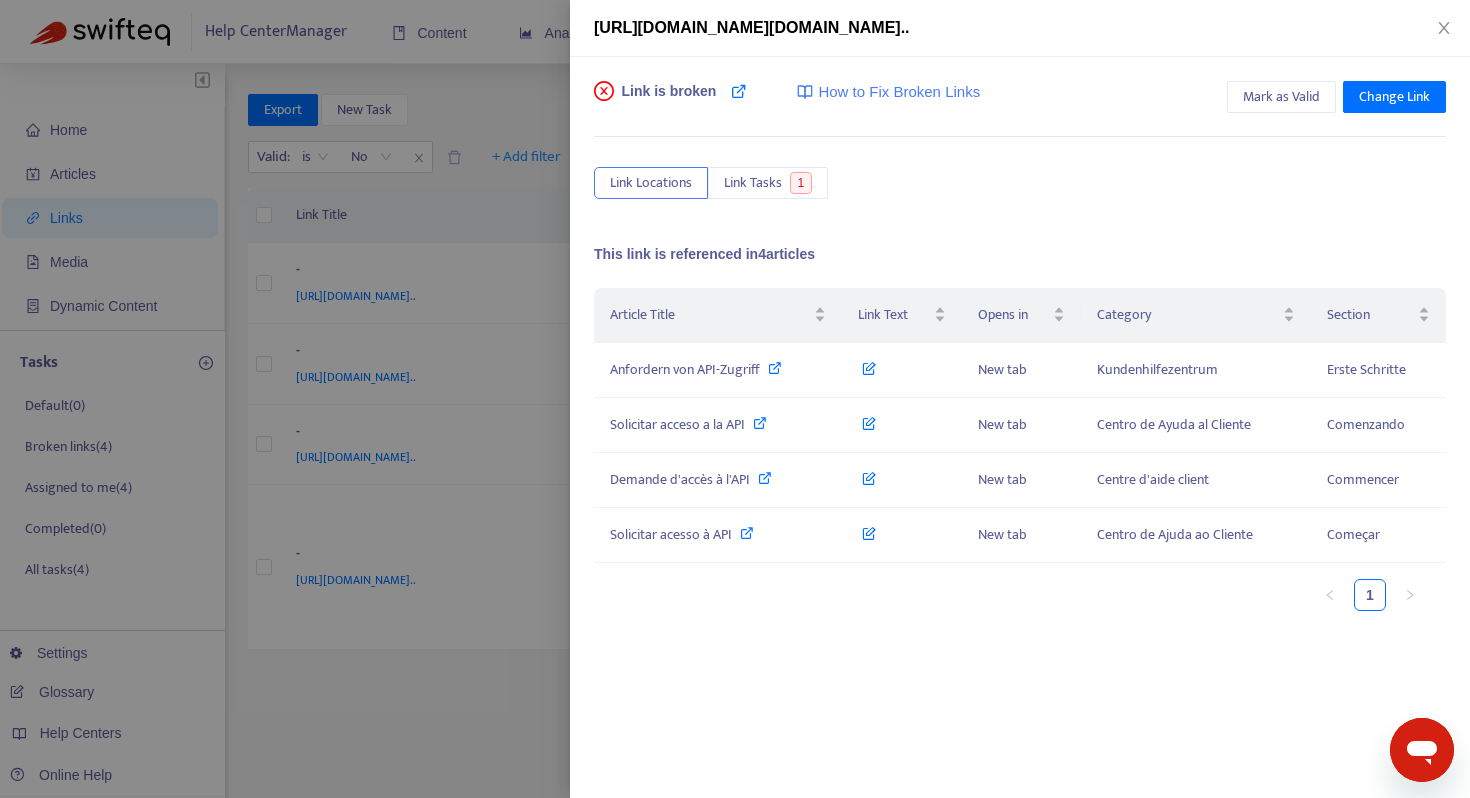 click at bounding box center [735, 399] 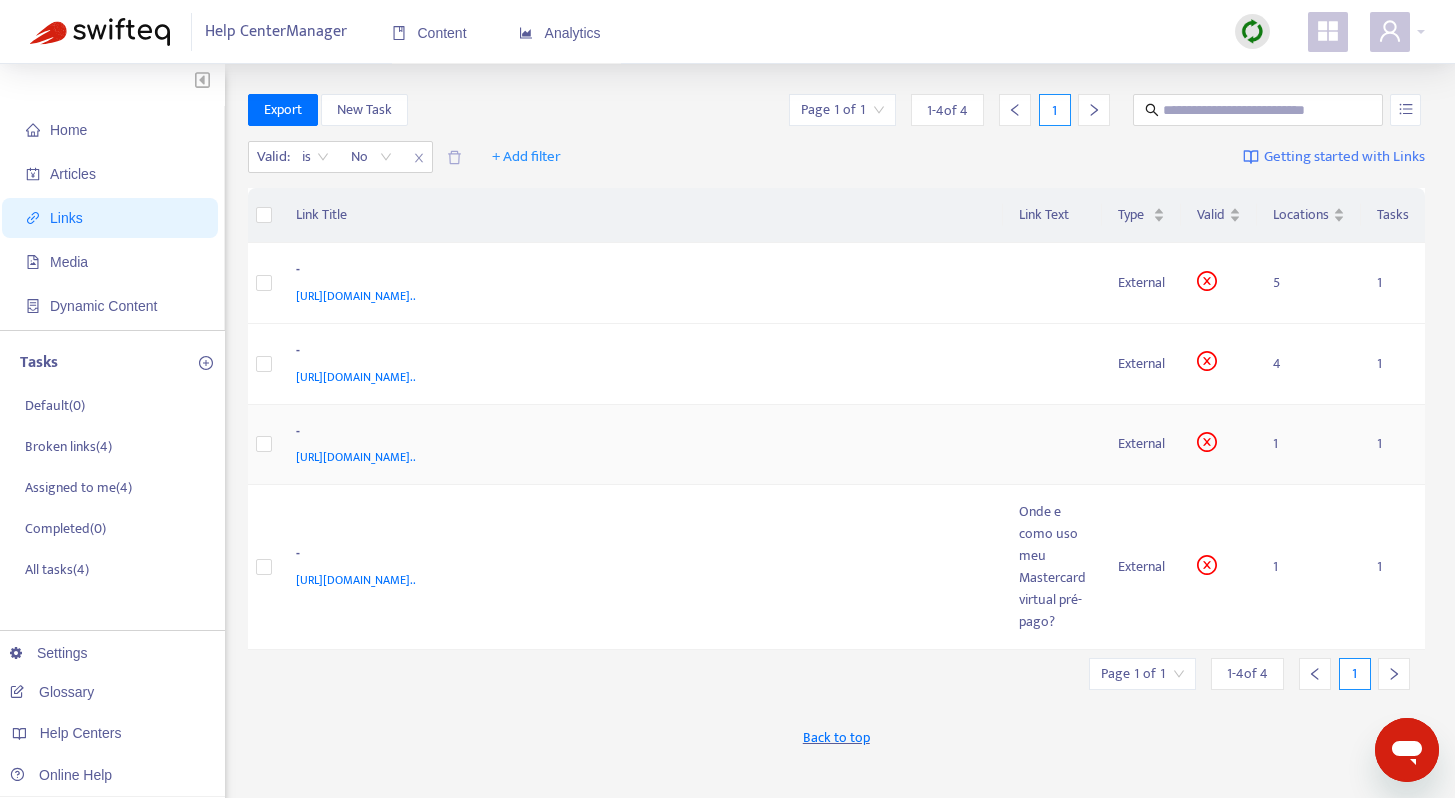 click at bounding box center [1052, 445] 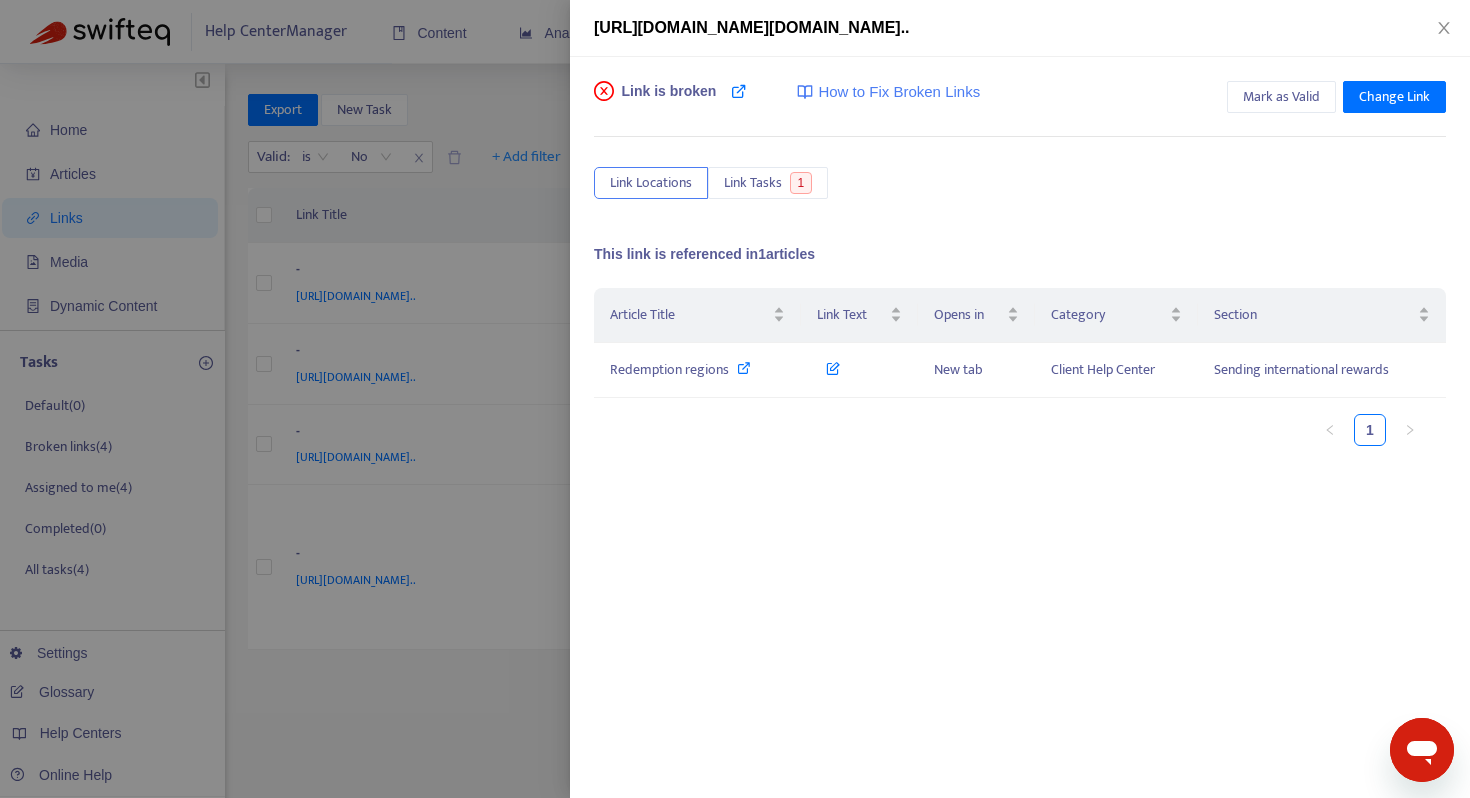 click at bounding box center [735, 399] 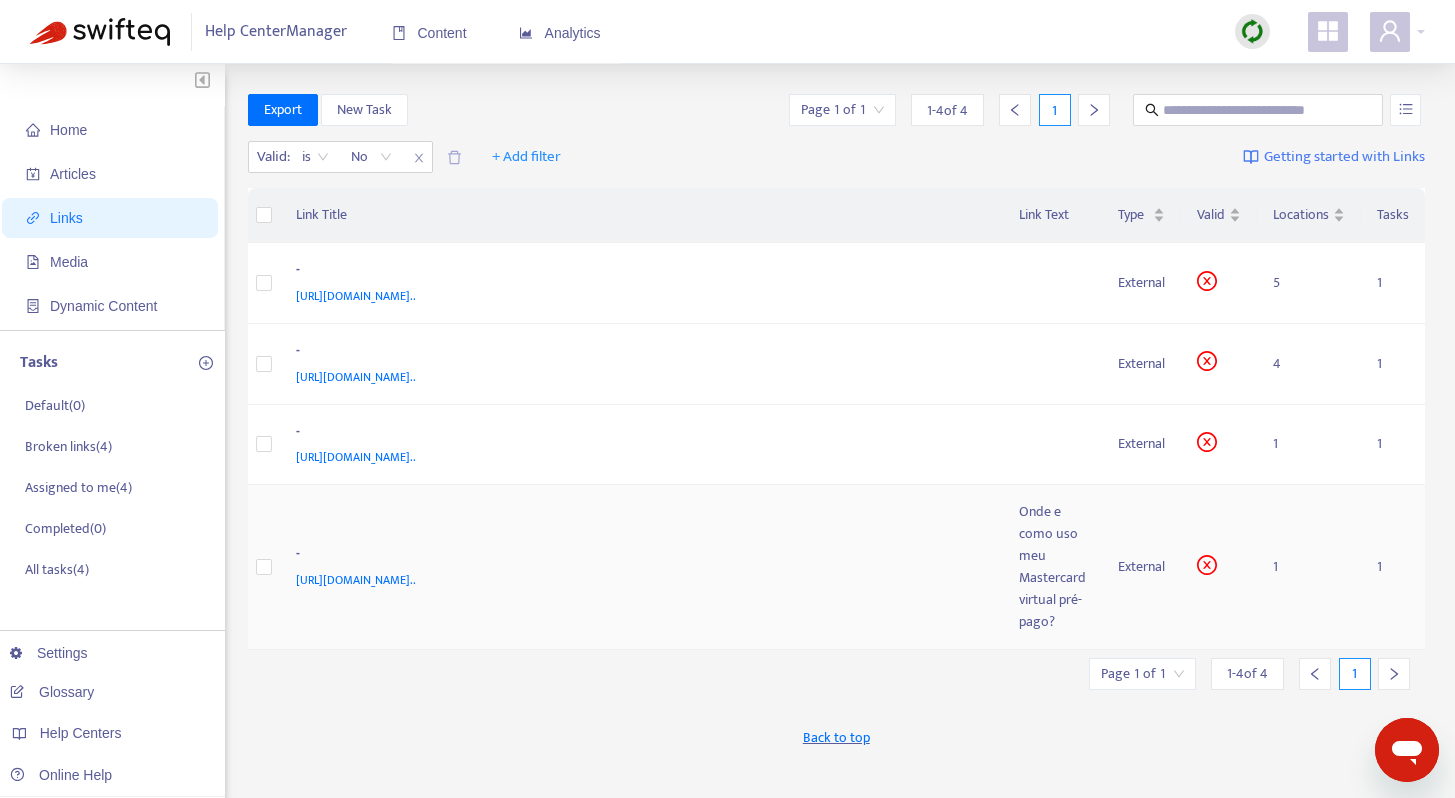 click on "- [URL][DOMAIN_NAME].." at bounding box center (642, 567) 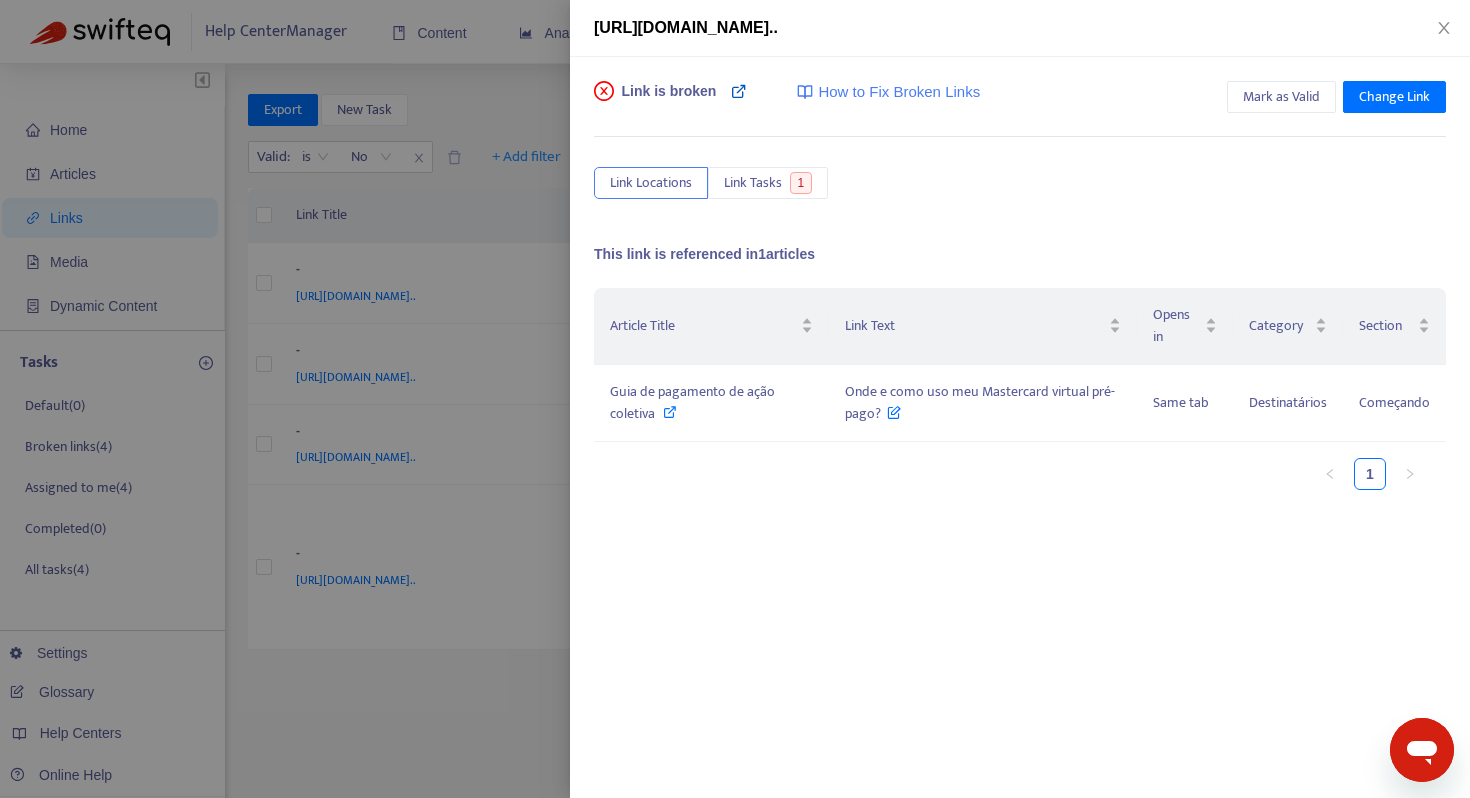 click at bounding box center [739, 91] 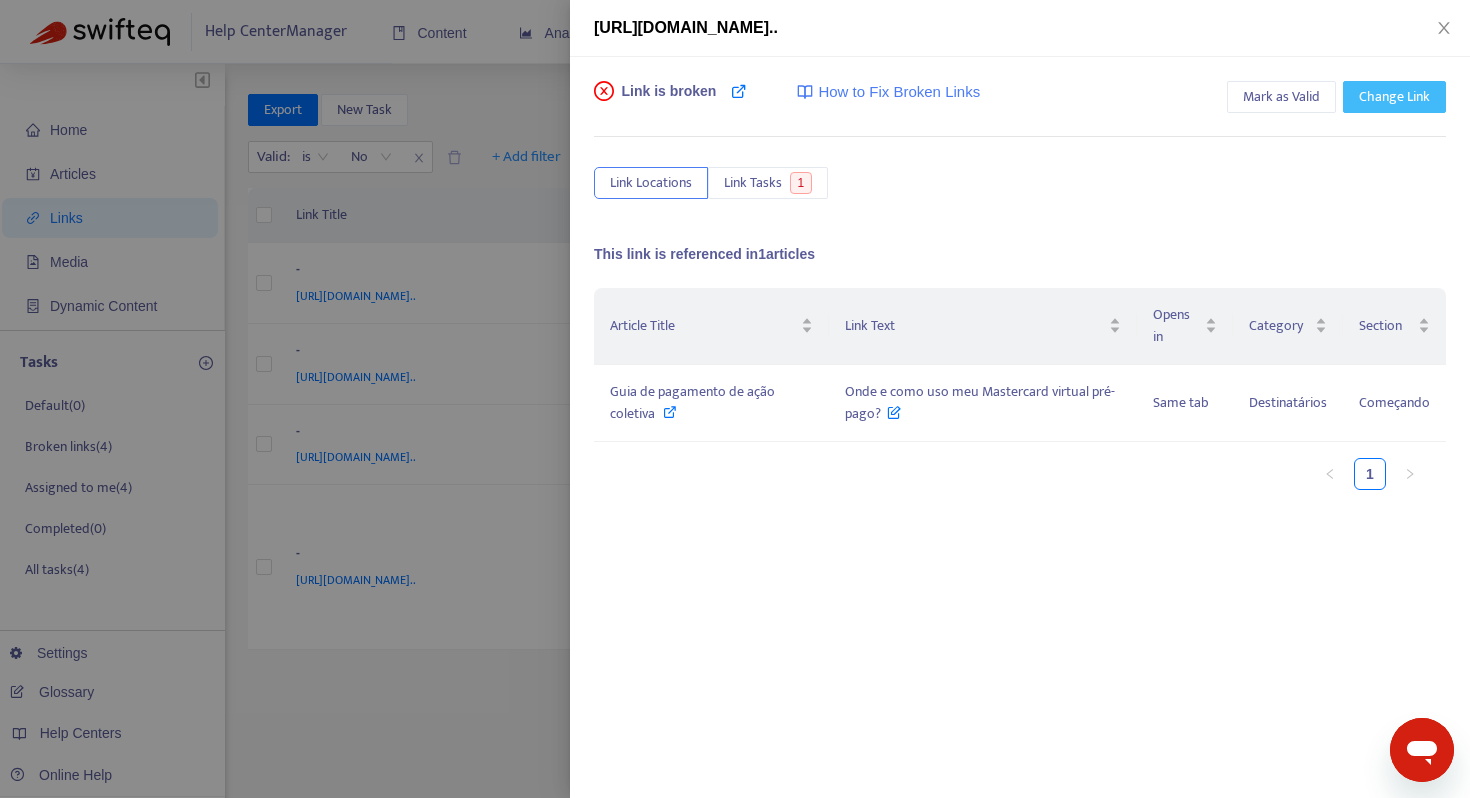 click on "Change Link" at bounding box center [1394, 97] 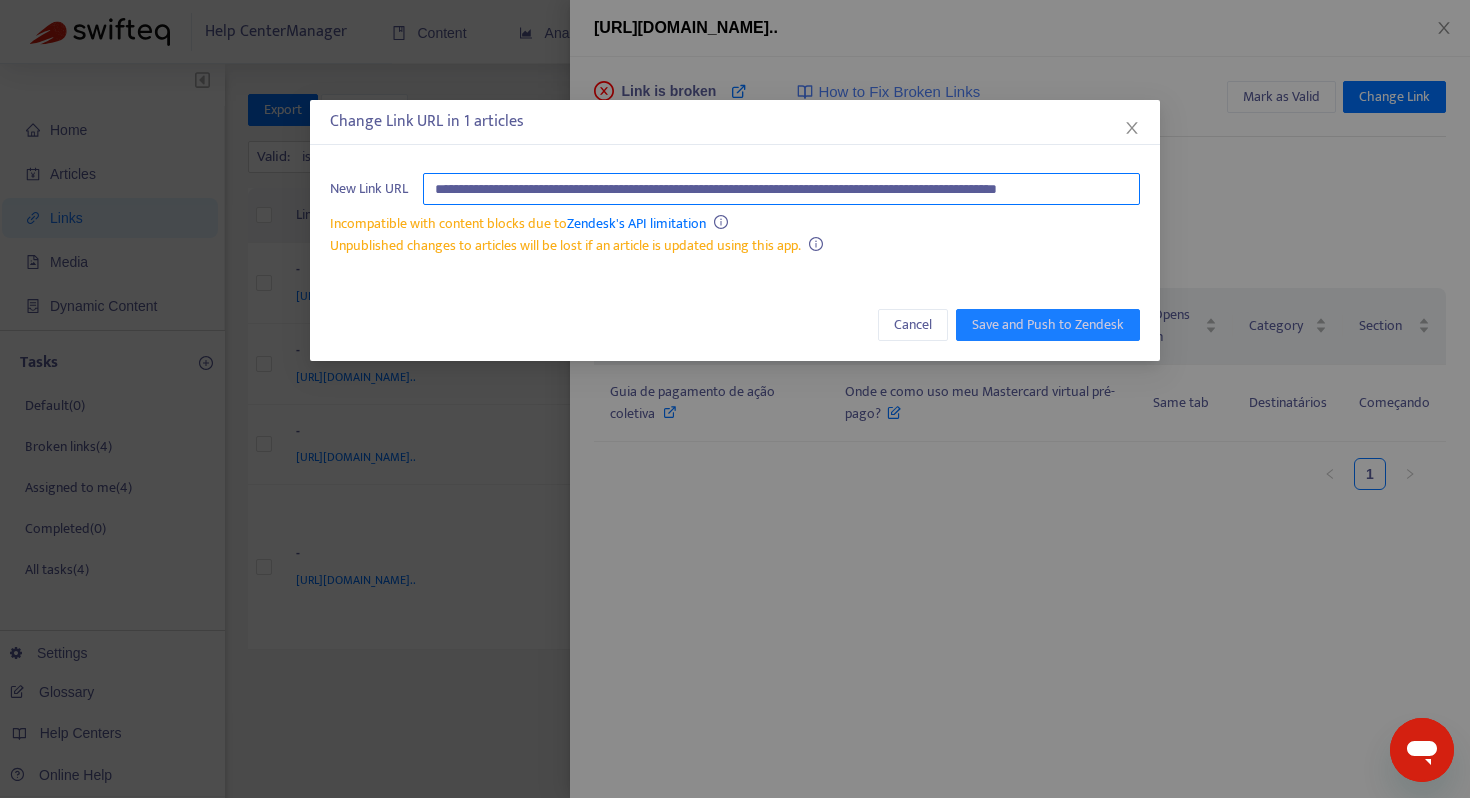 click on "**********" at bounding box center [781, 189] 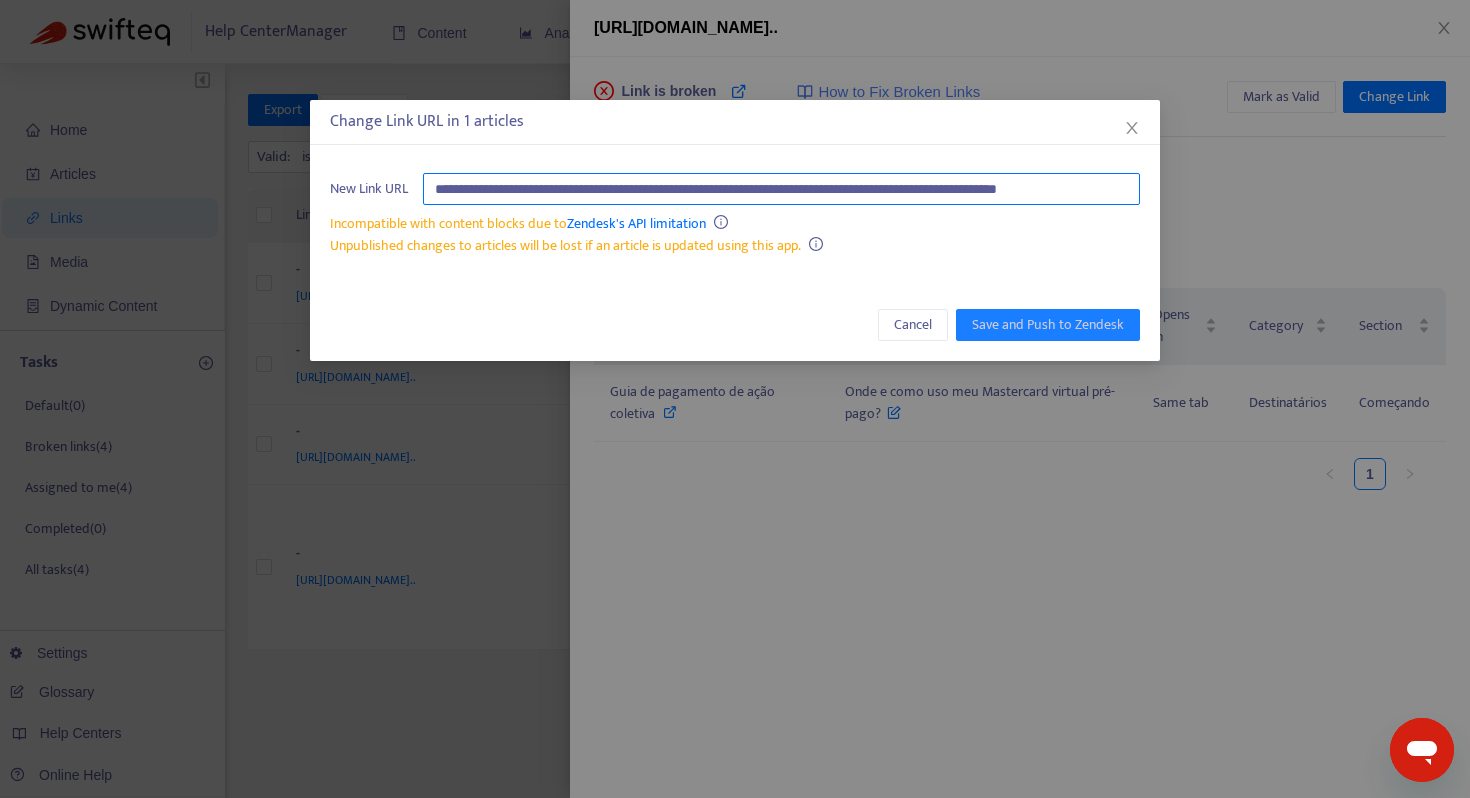 drag, startPoint x: 845, startPoint y: 191, endPoint x: 844, endPoint y: 210, distance: 19.026299 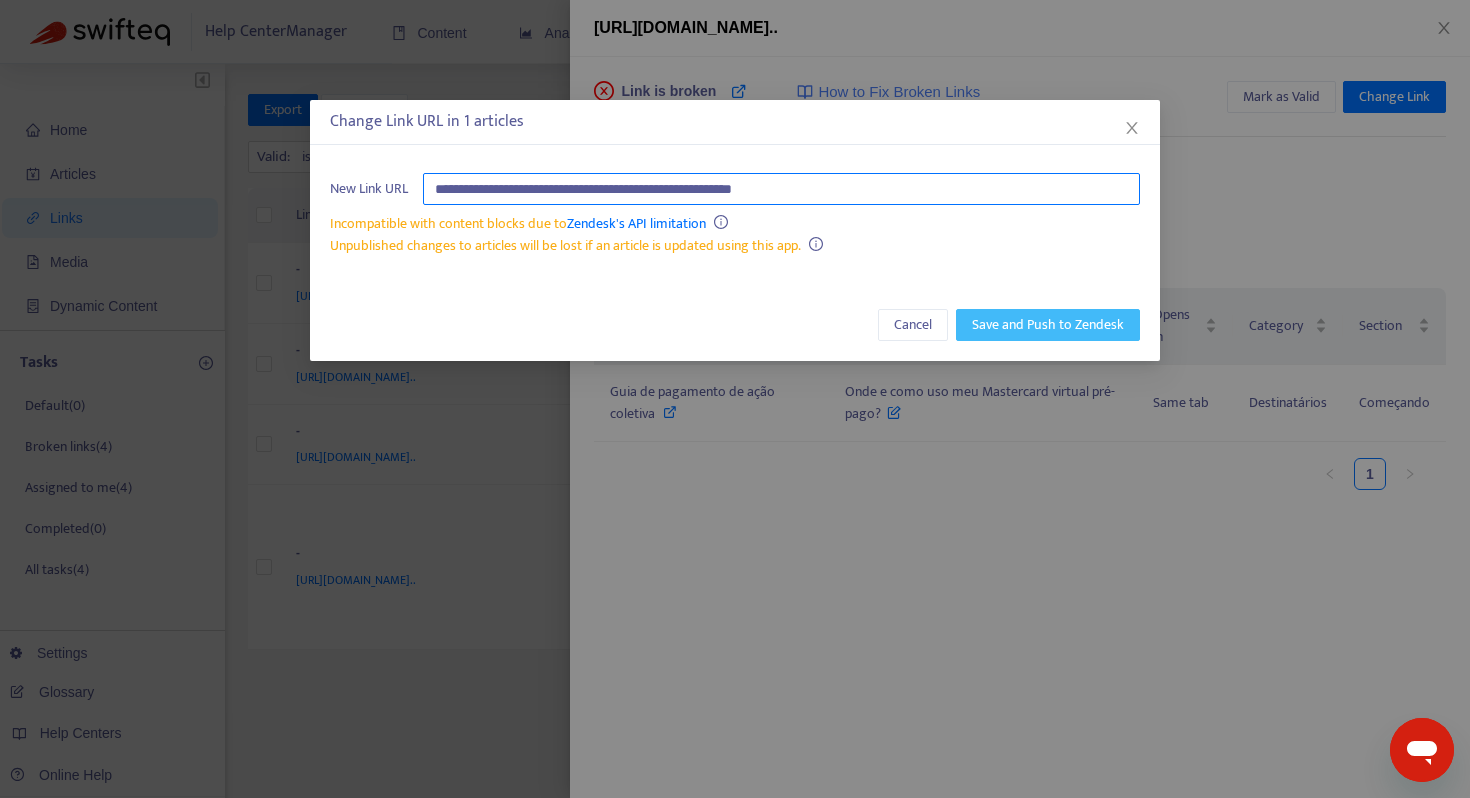 type on "**********" 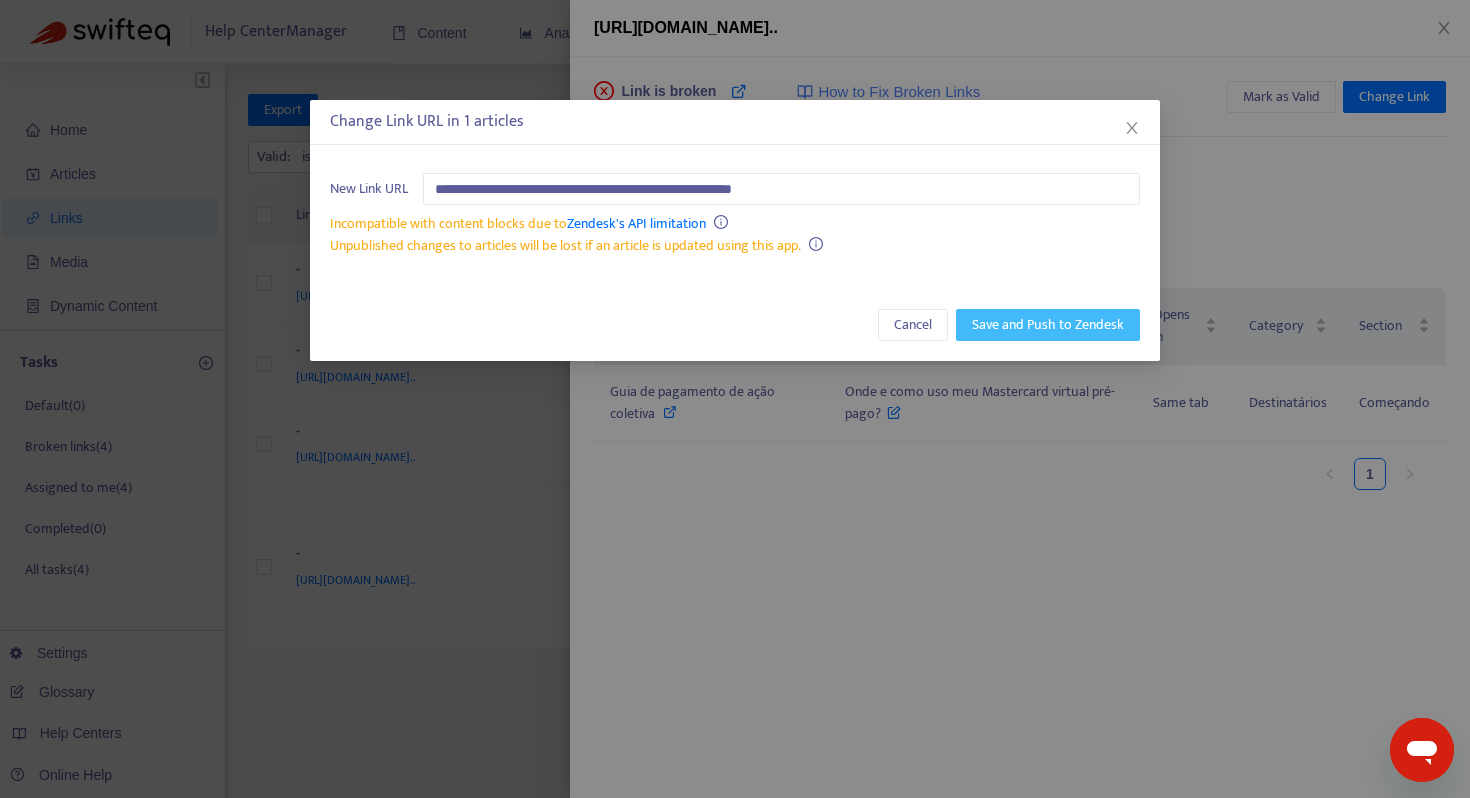 click on "Save and Push to Zendesk" at bounding box center (1048, 325) 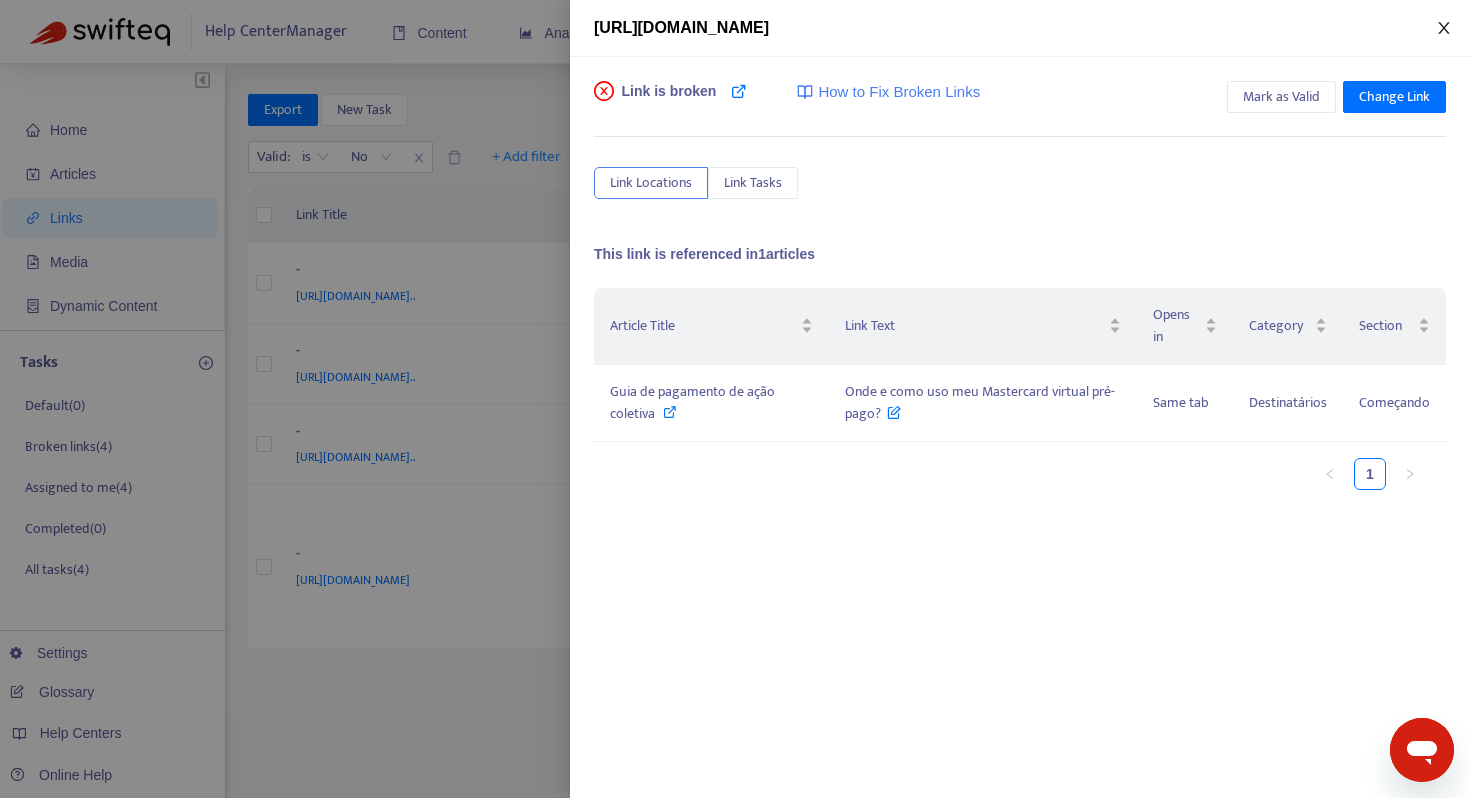 click 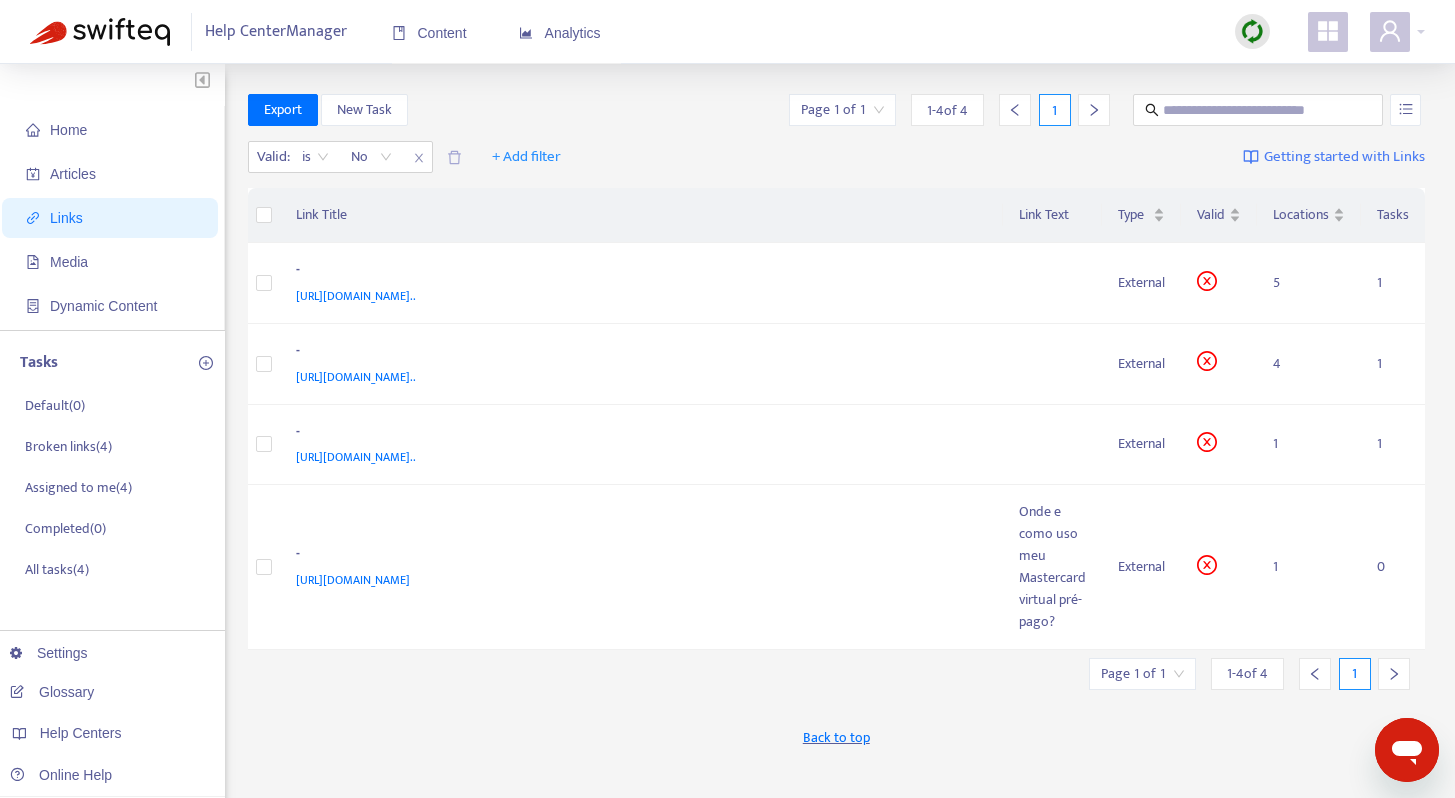 click at bounding box center [1252, 31] 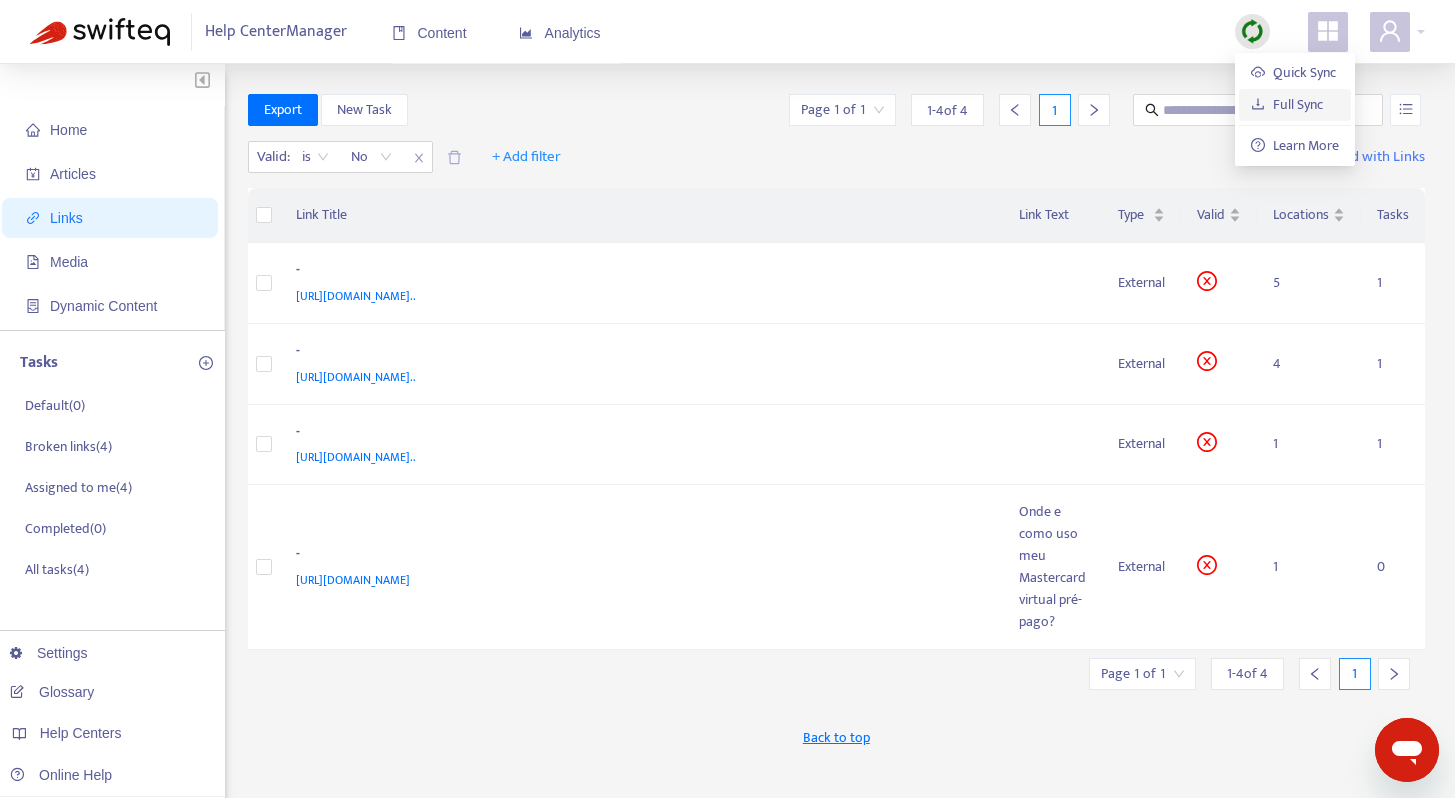 click on "Full Sync" at bounding box center (1287, 104) 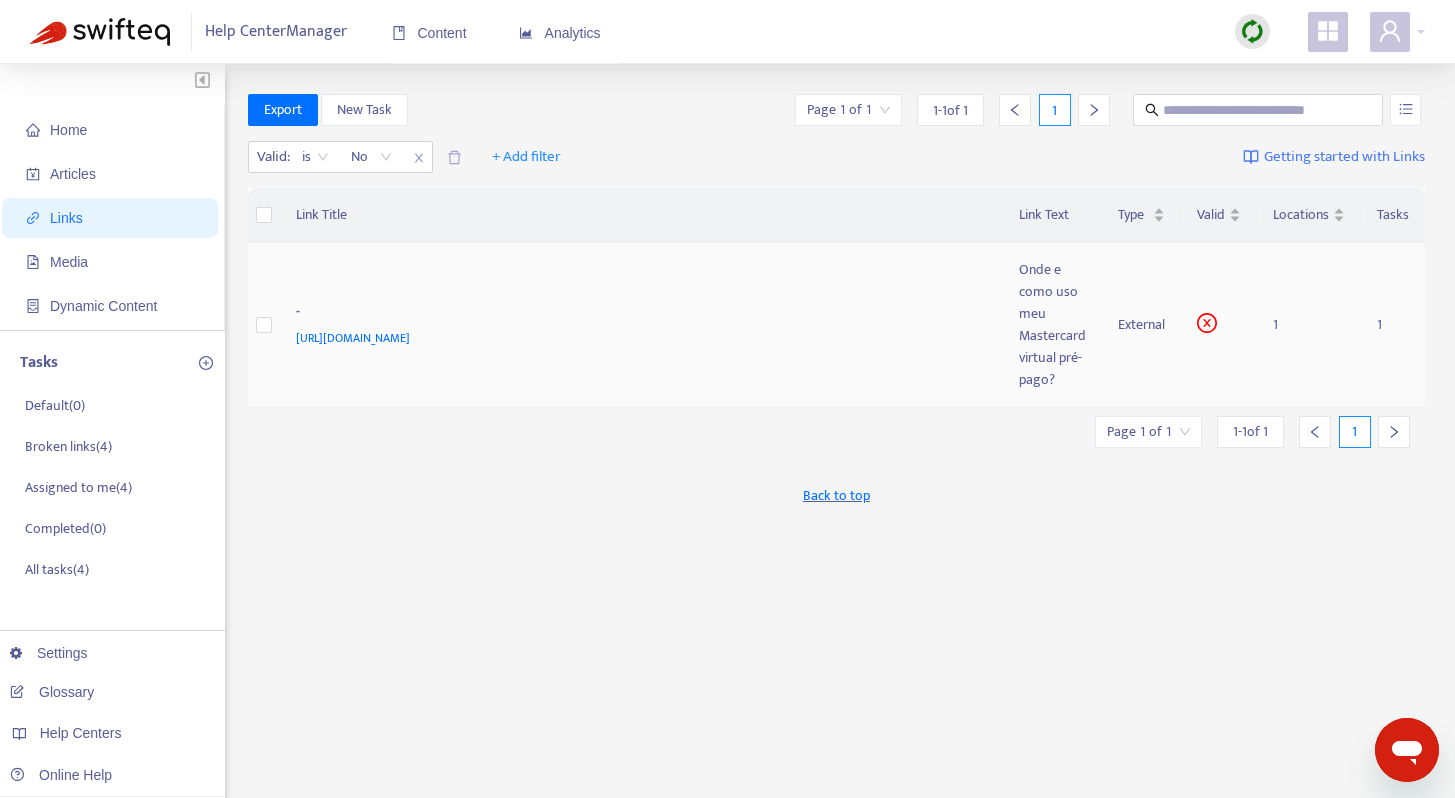 click on "[URL][DOMAIN_NAME]" at bounding box center (638, 338) 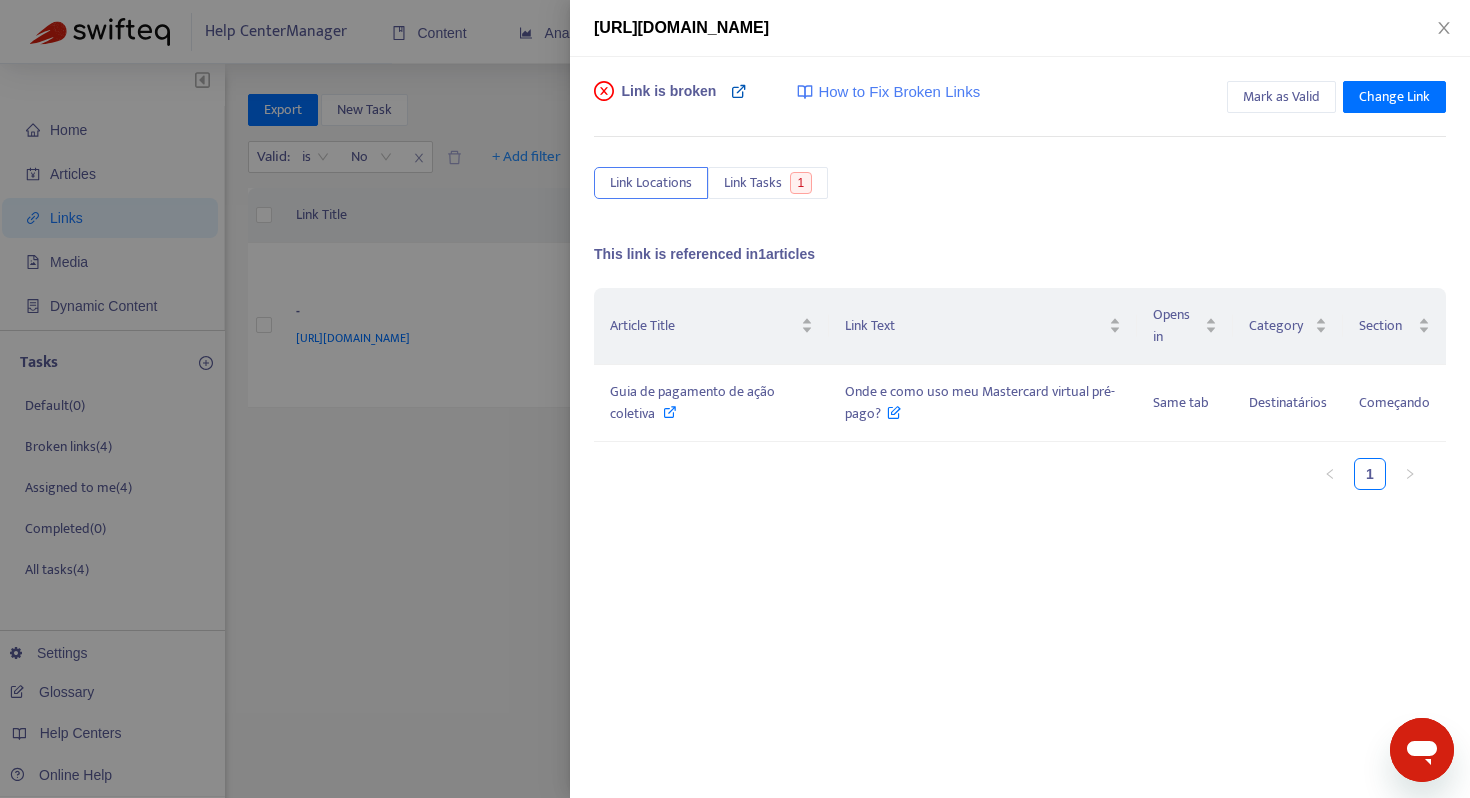 click at bounding box center (739, 91) 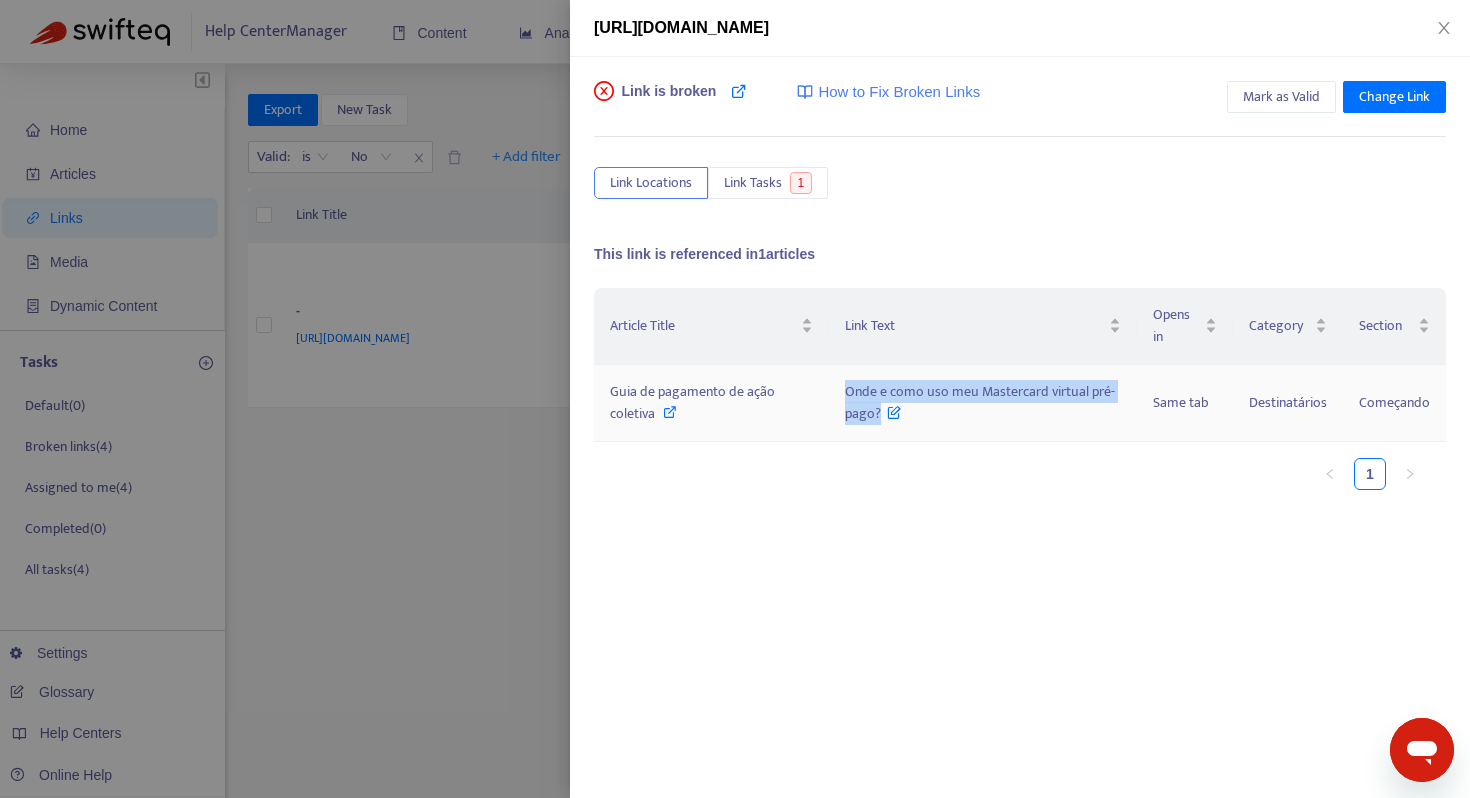 copy on "Onde e como uso meu Mastercard virtual pré-pago?" 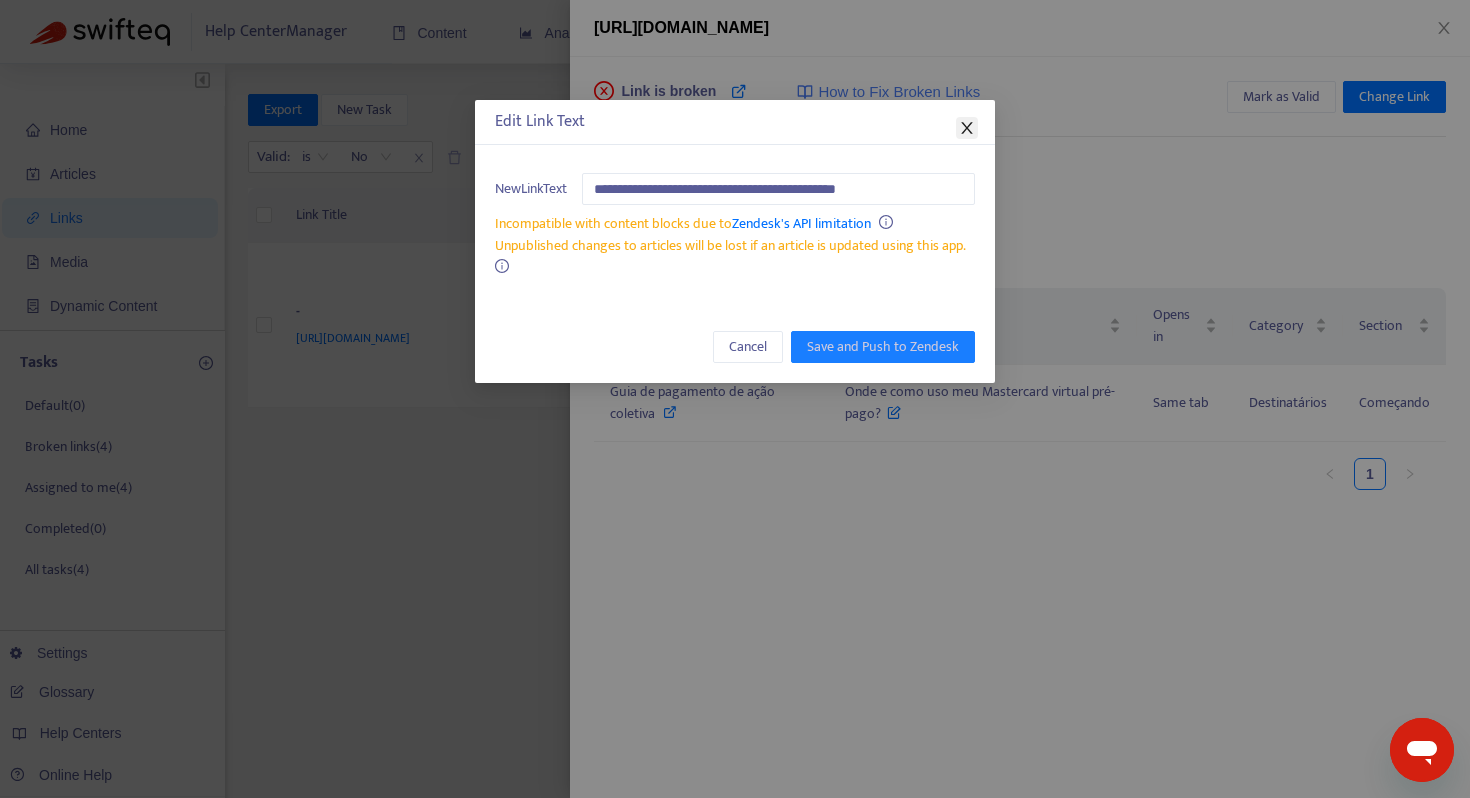 click 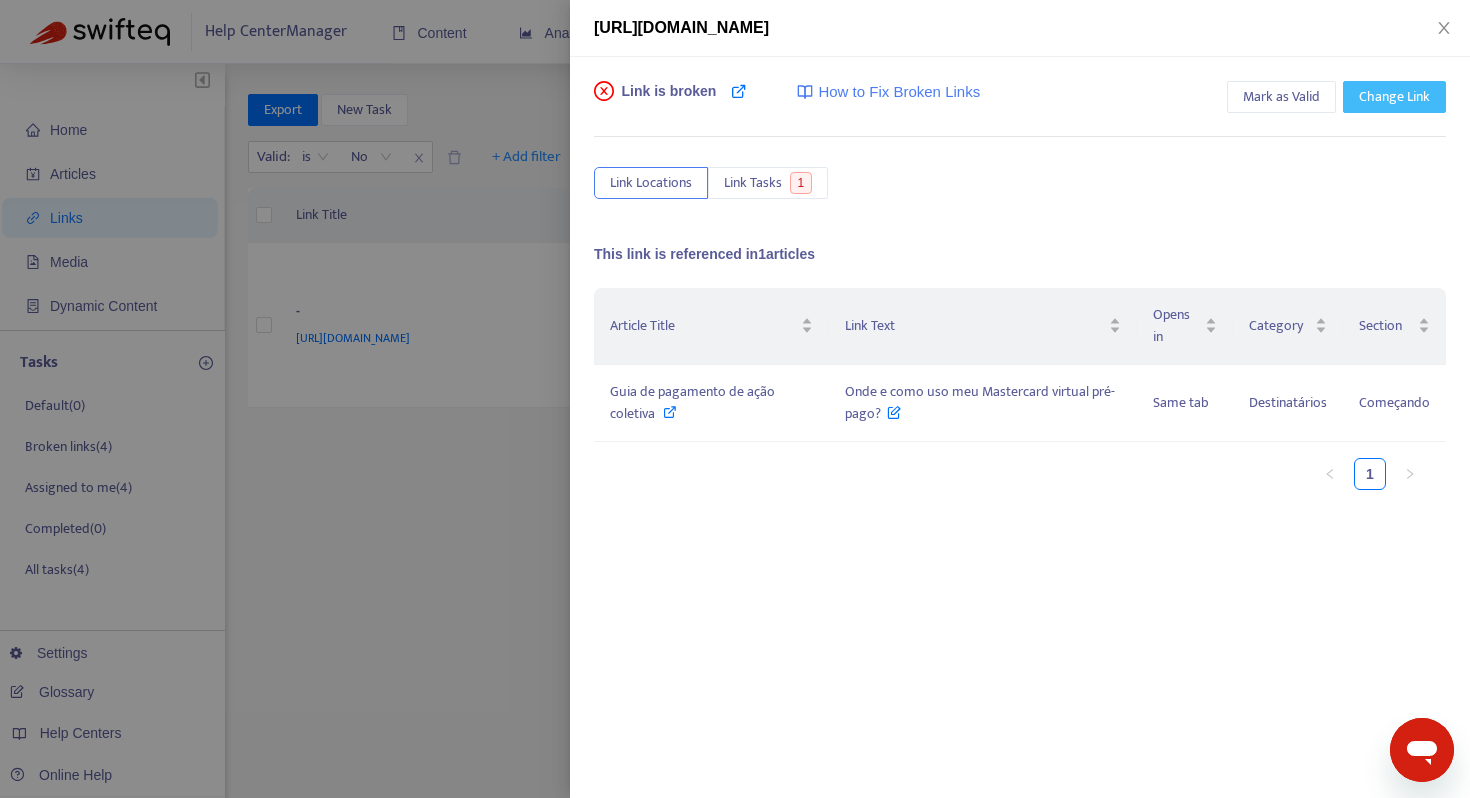 click on "Change Link" at bounding box center (1394, 97) 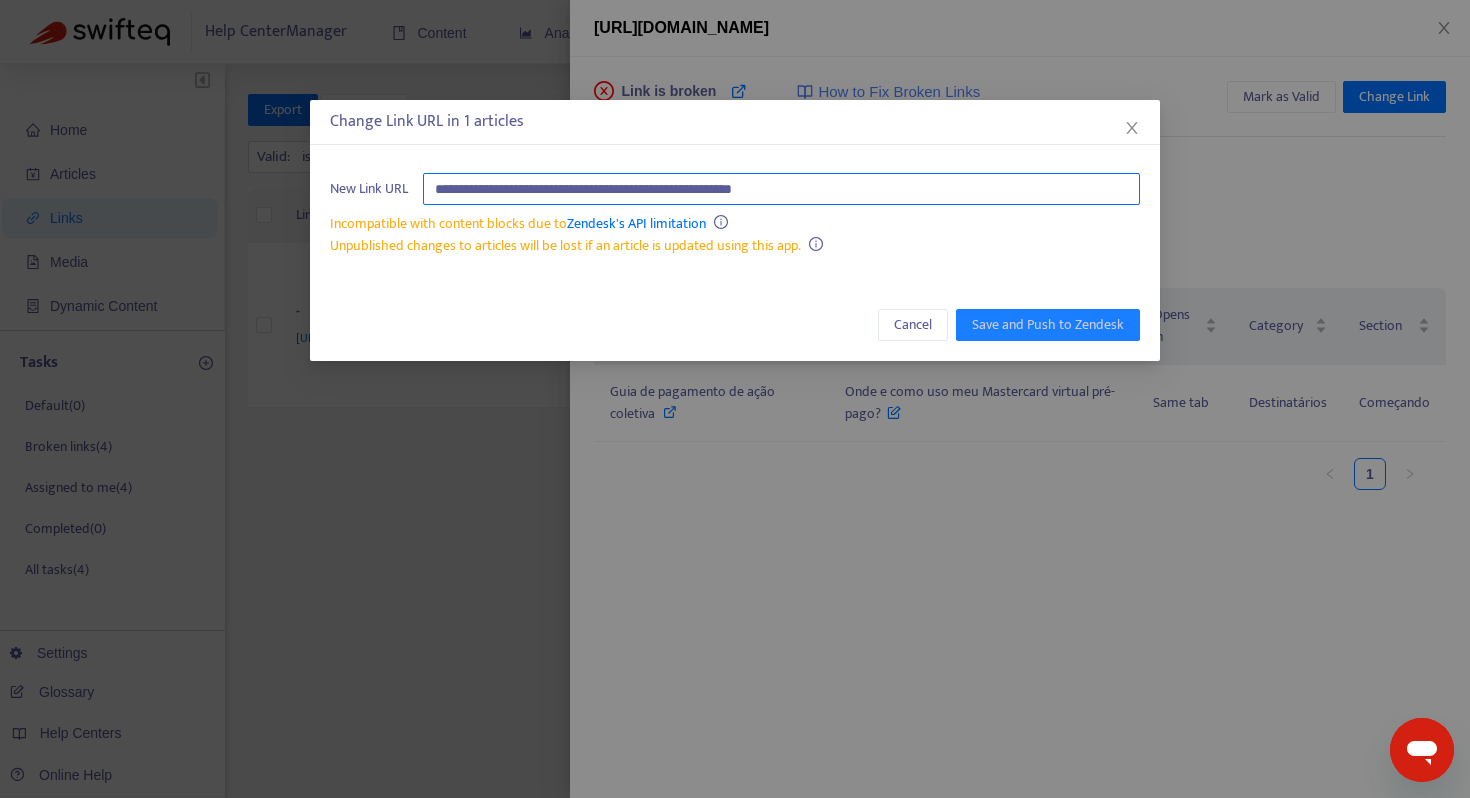 click on "**********" at bounding box center [781, 189] 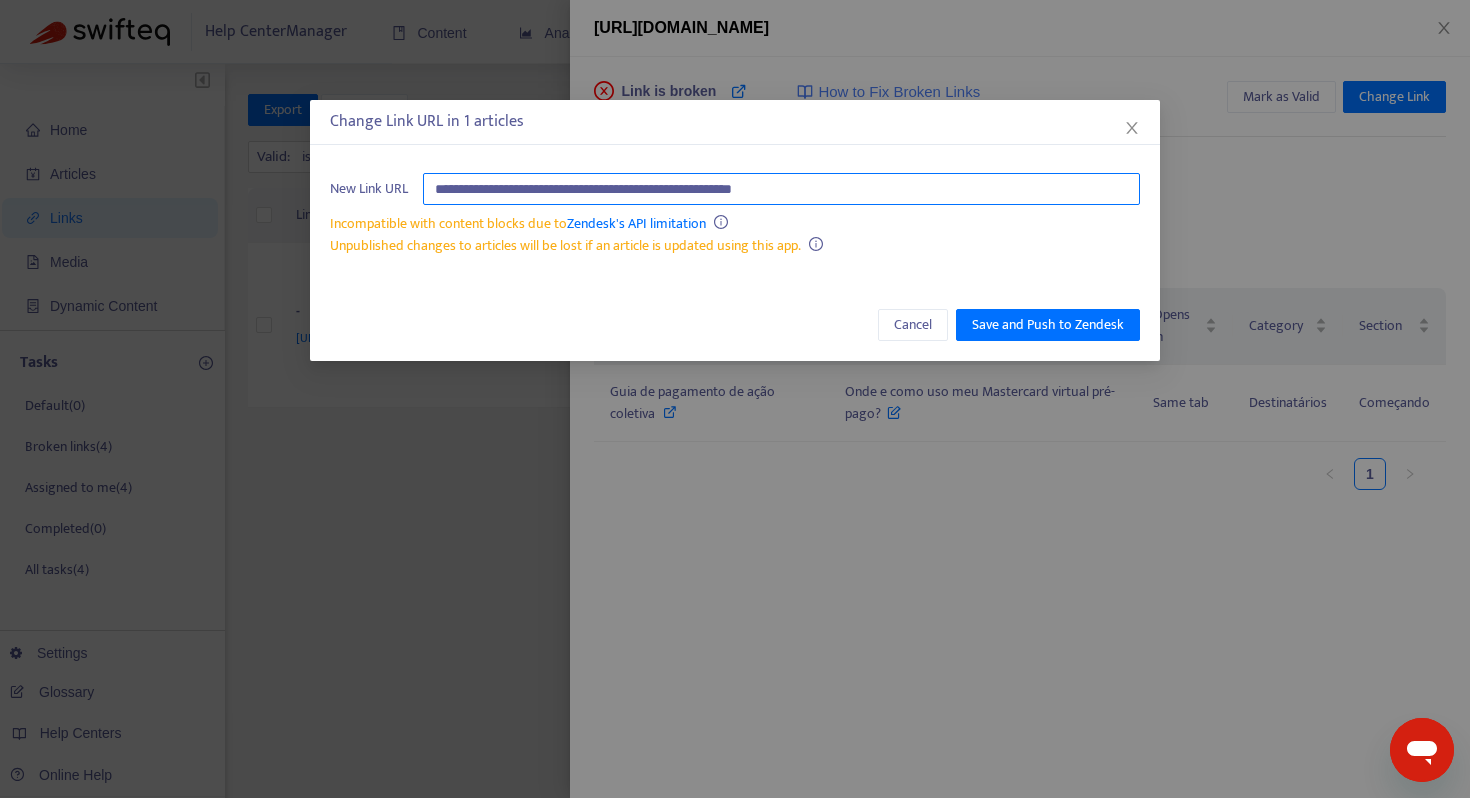 click on "**********" at bounding box center [781, 189] 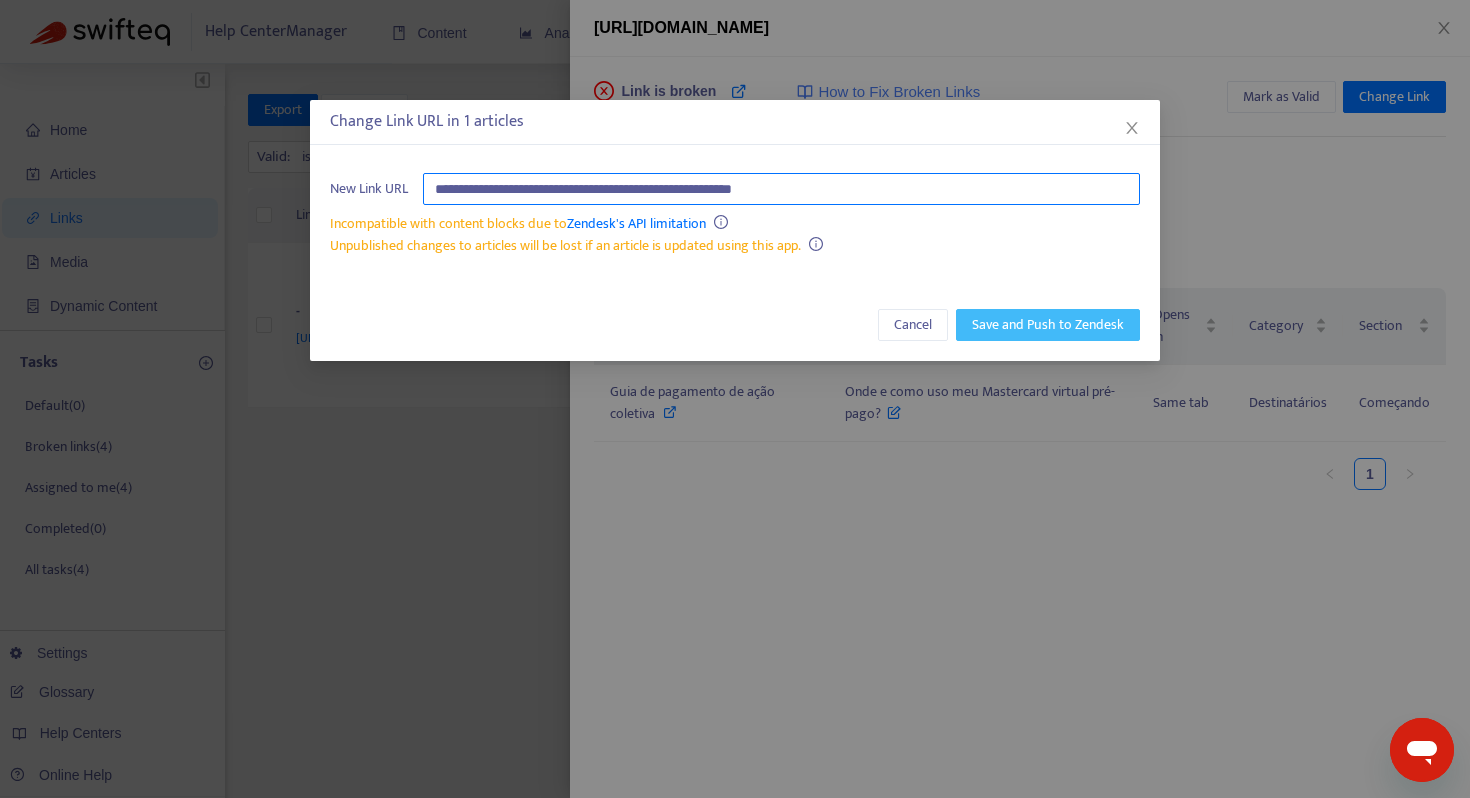type on "**********" 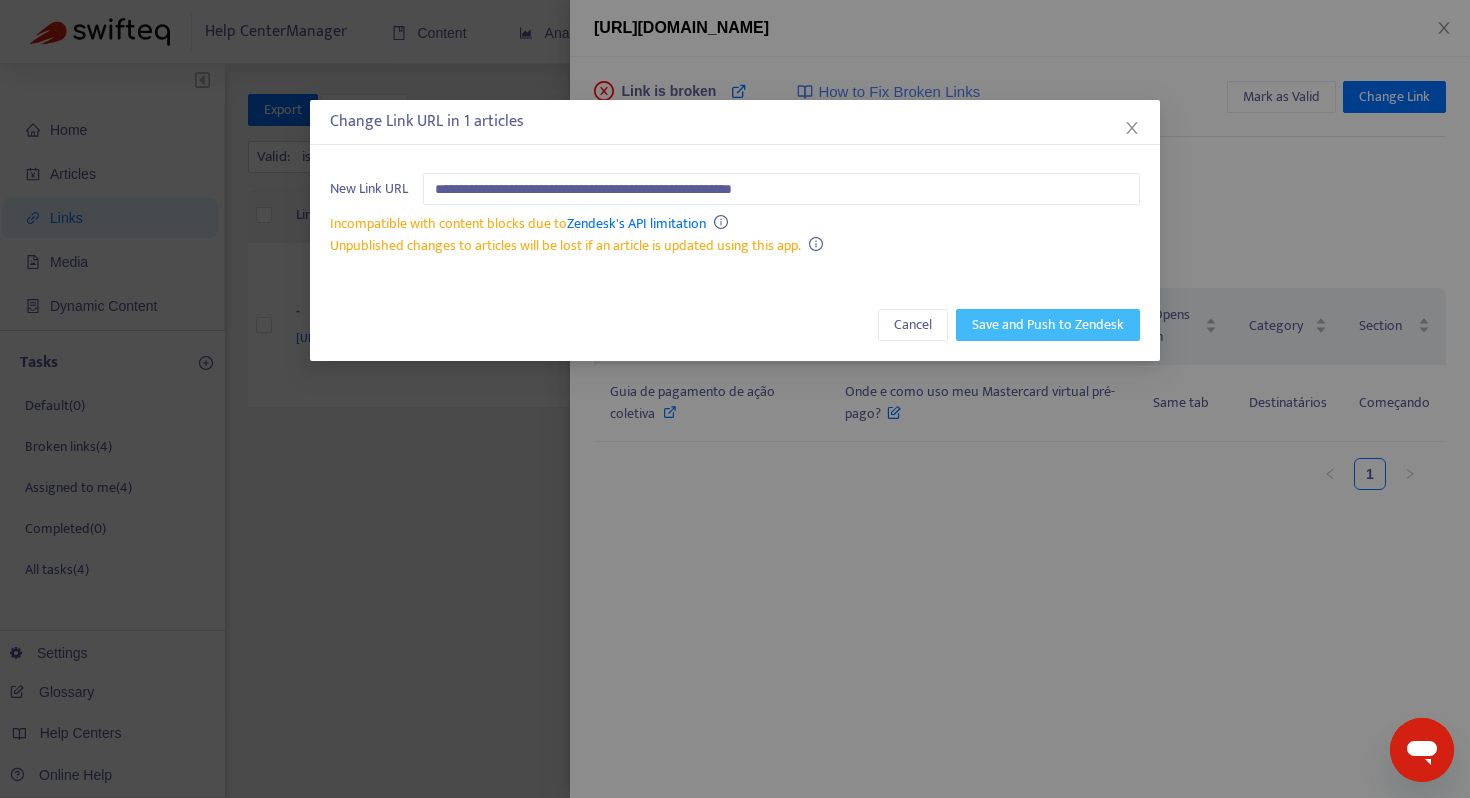 click on "Save and Push to Zendesk" at bounding box center (1048, 325) 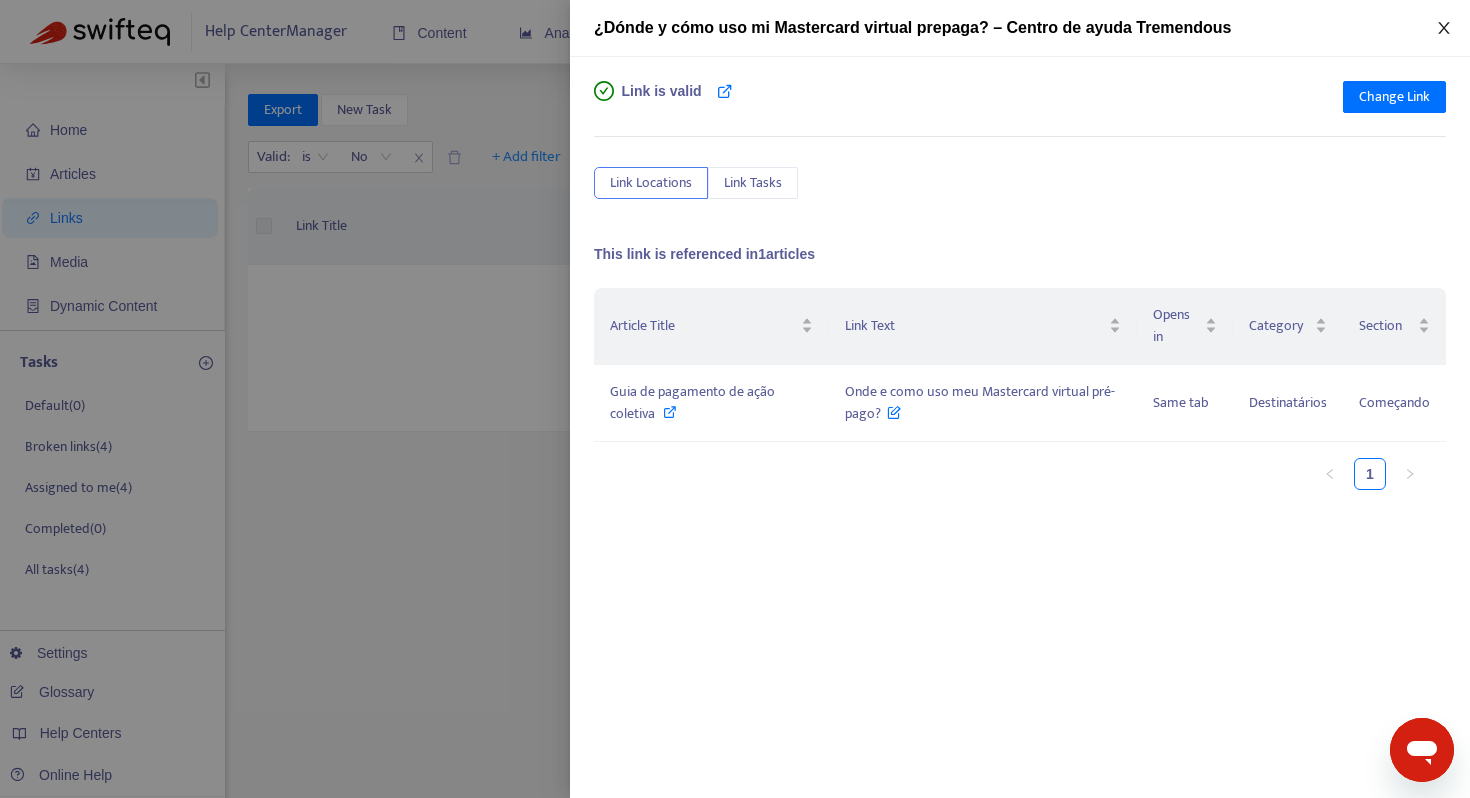 click 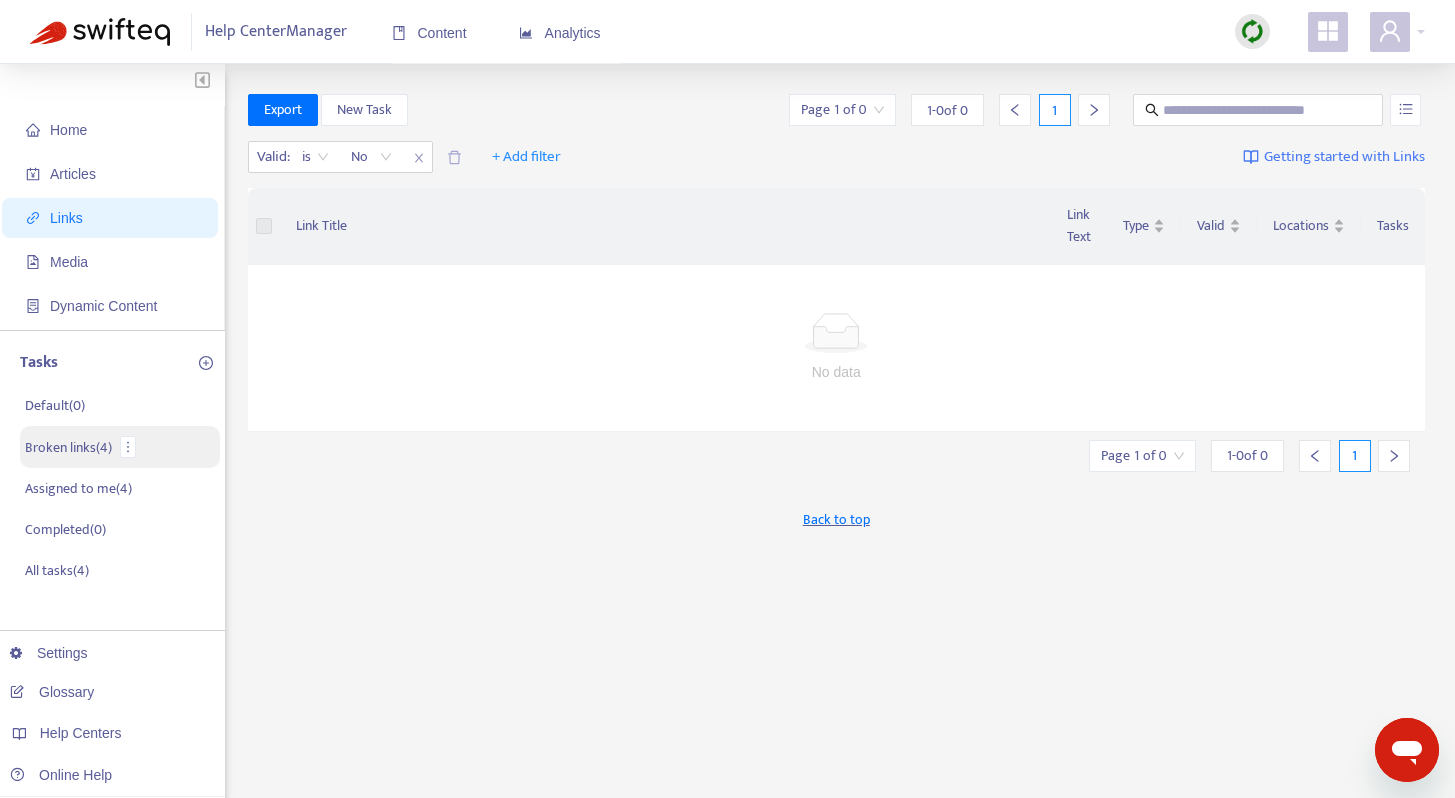 click on "Broken links  ( 4 )" at bounding box center (68, 447) 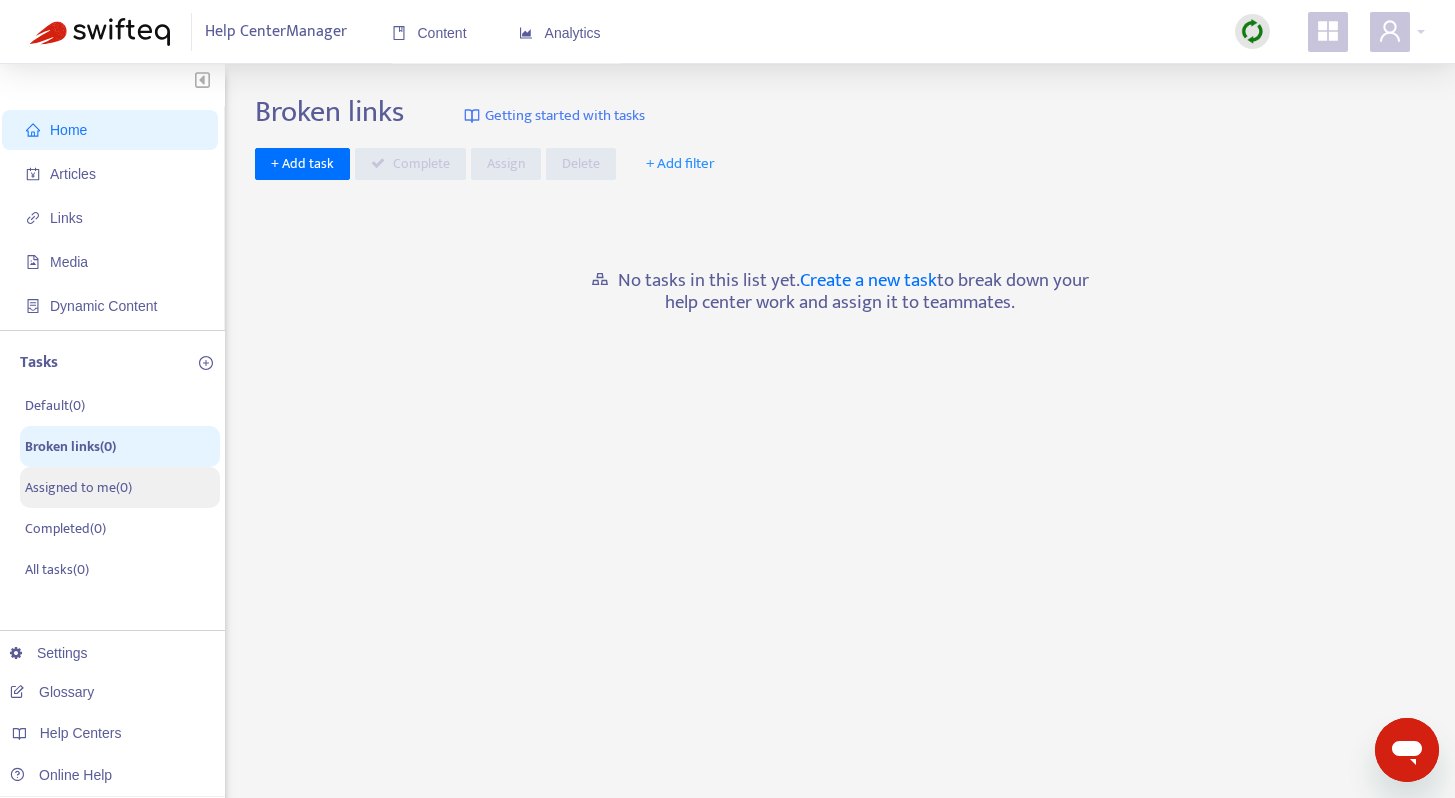 click on "Assigned to me  ( 0 )" at bounding box center [78, 487] 